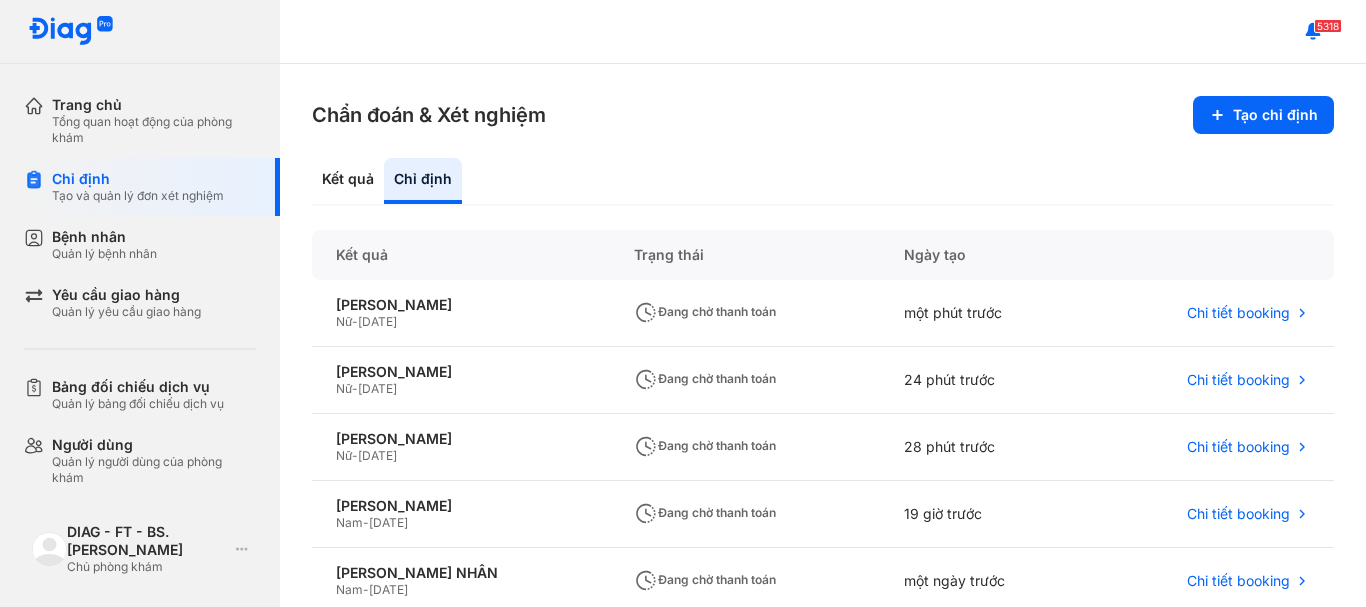 scroll, scrollTop: 0, scrollLeft: 0, axis: both 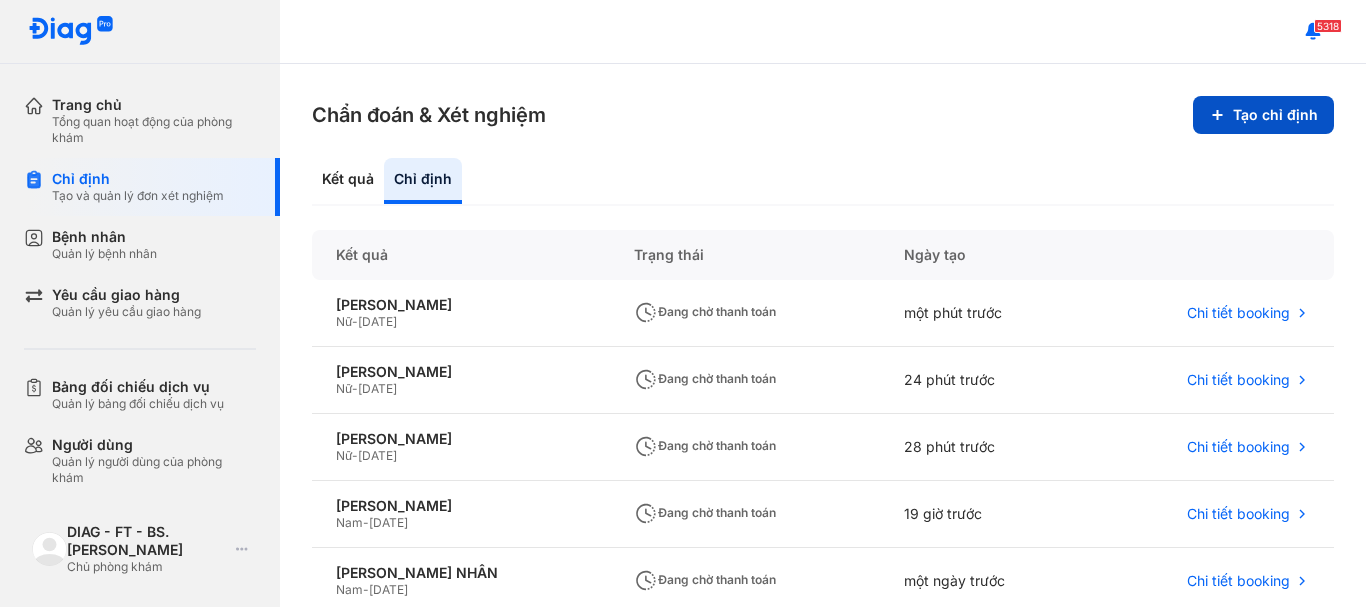 click on "Tạo chỉ định" at bounding box center [1263, 115] 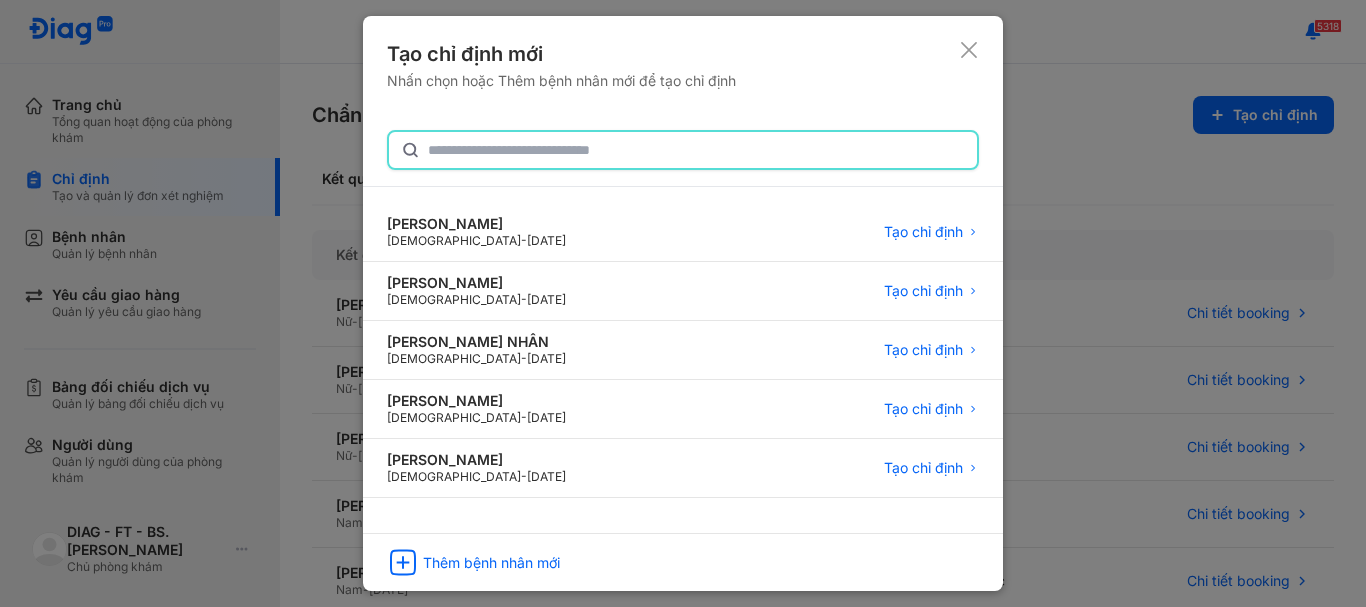 click 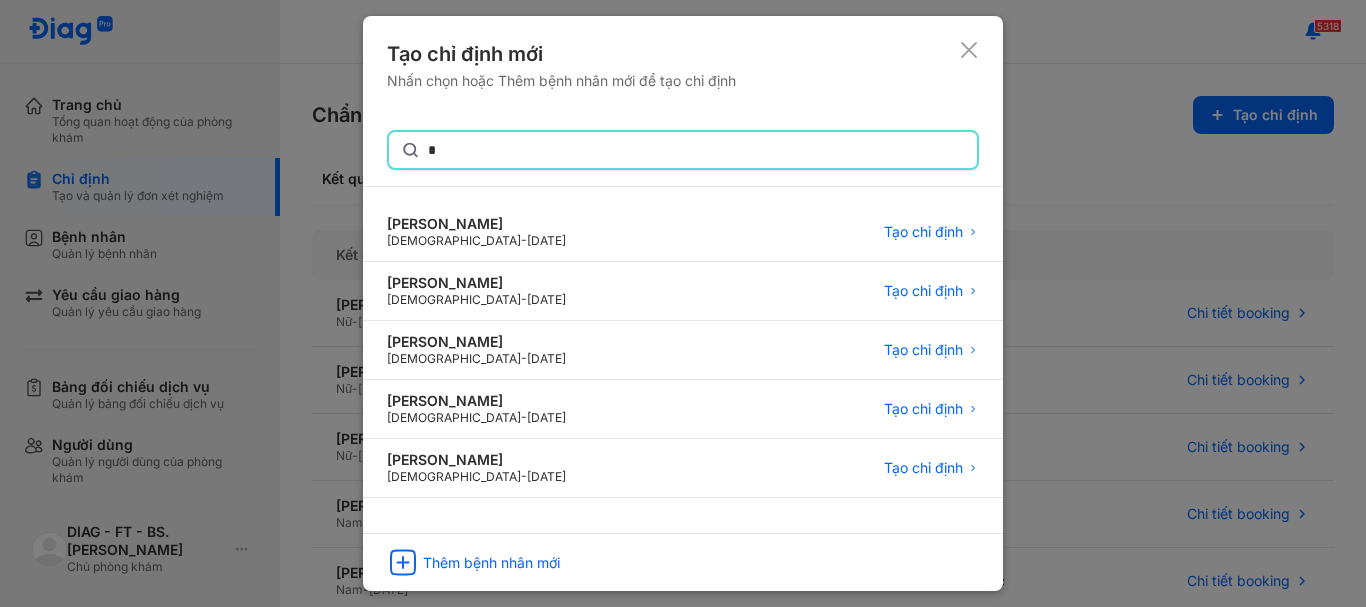 type 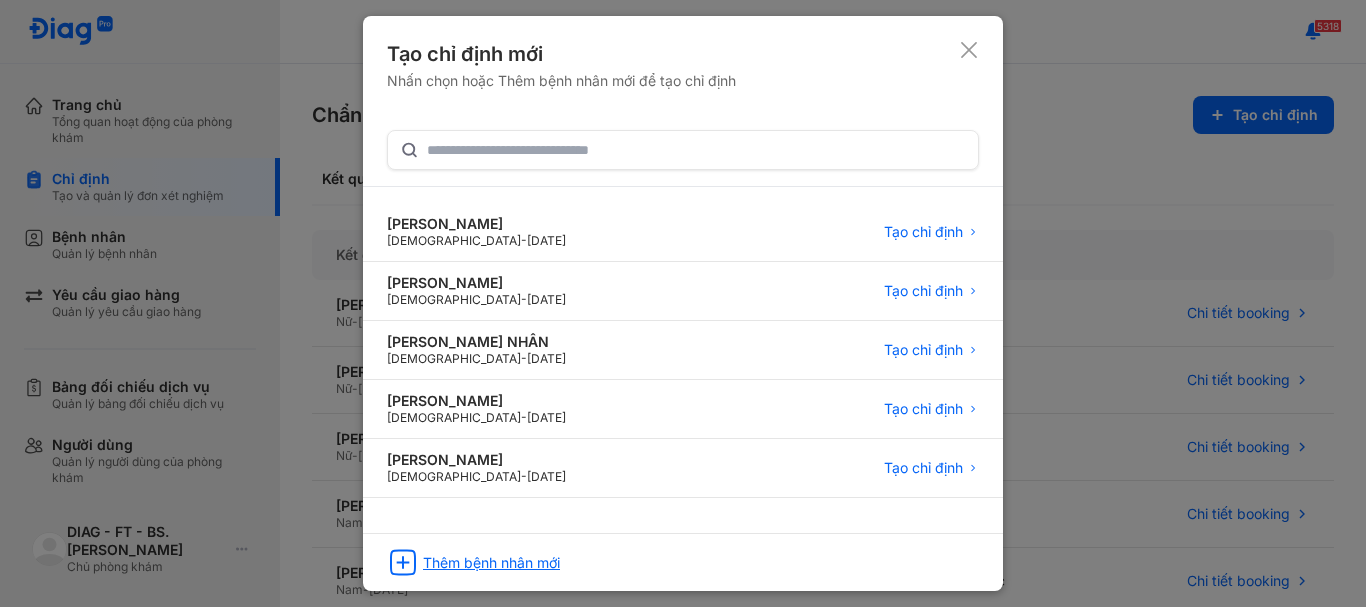 click on "Thêm bệnh nhân mới" at bounding box center [491, 563] 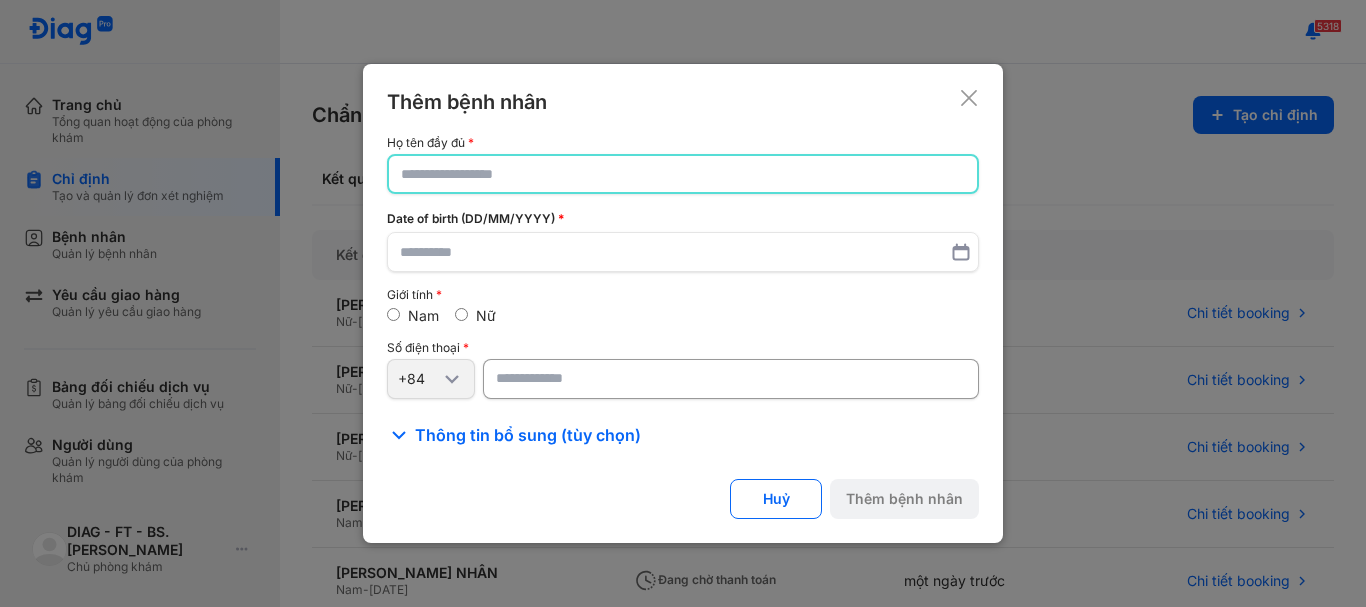 click 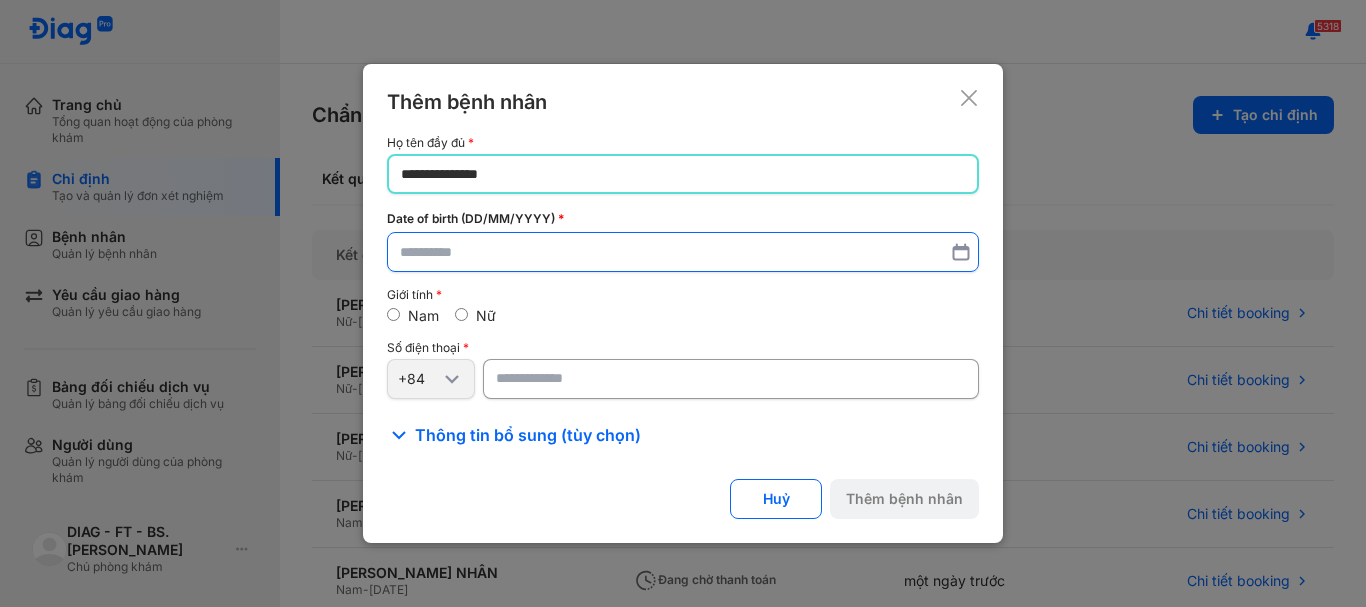 type on "**********" 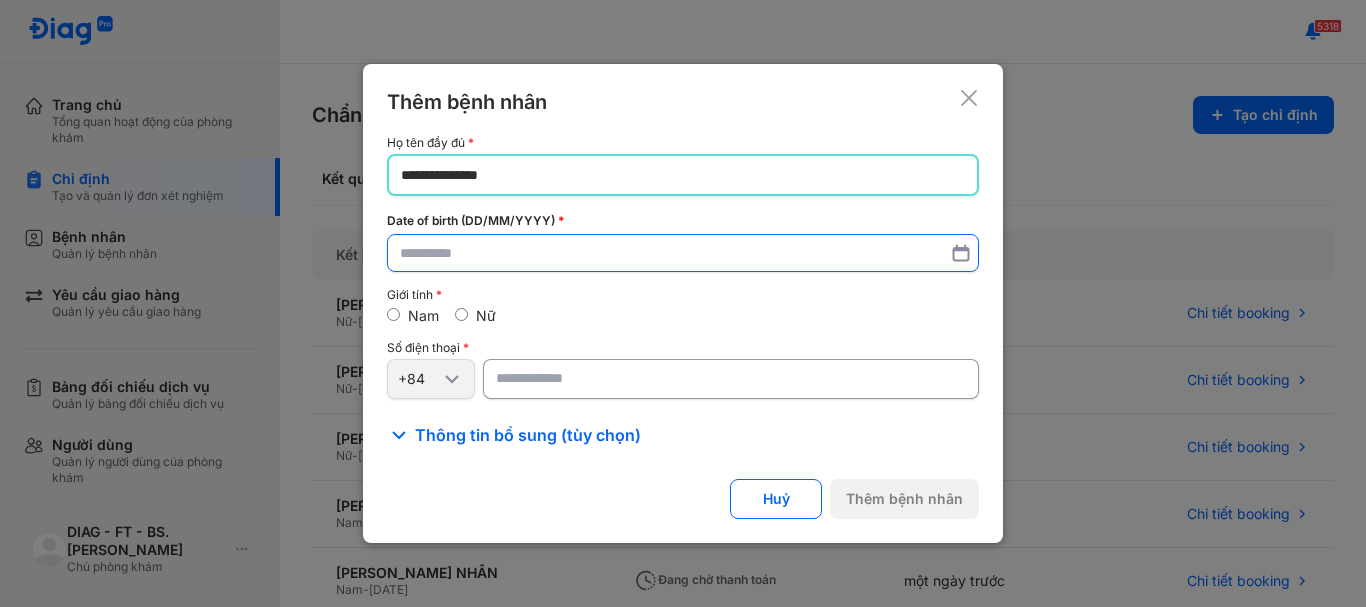 click at bounding box center (683, 253) 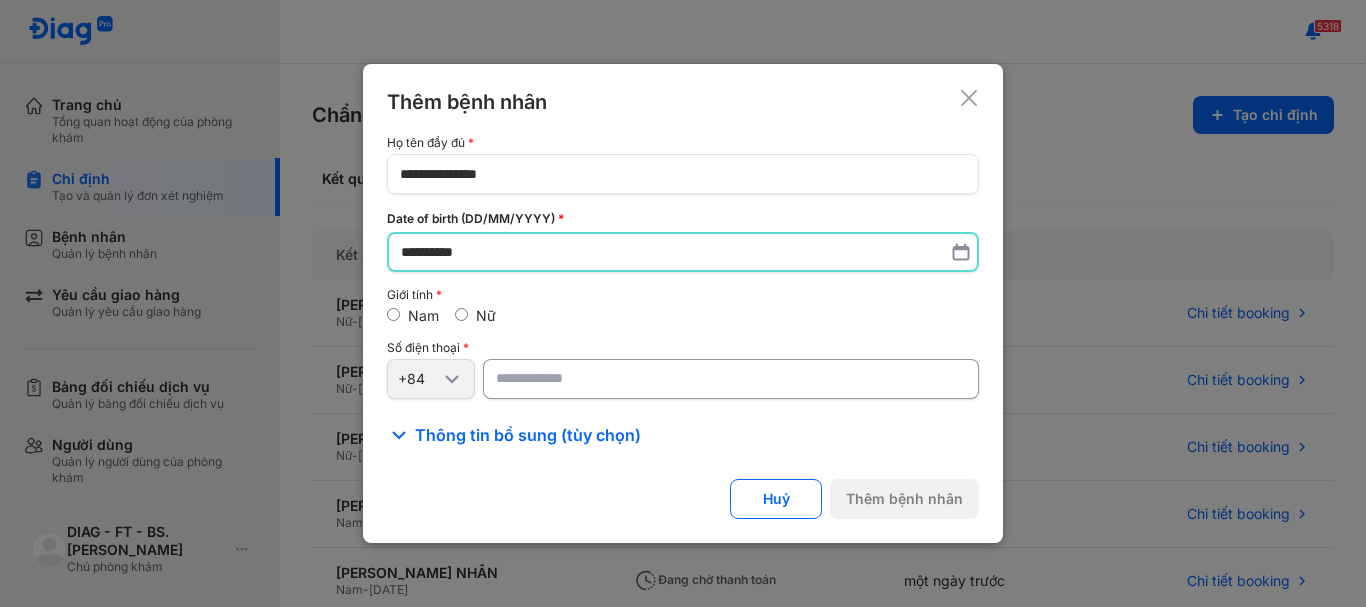 type on "**********" 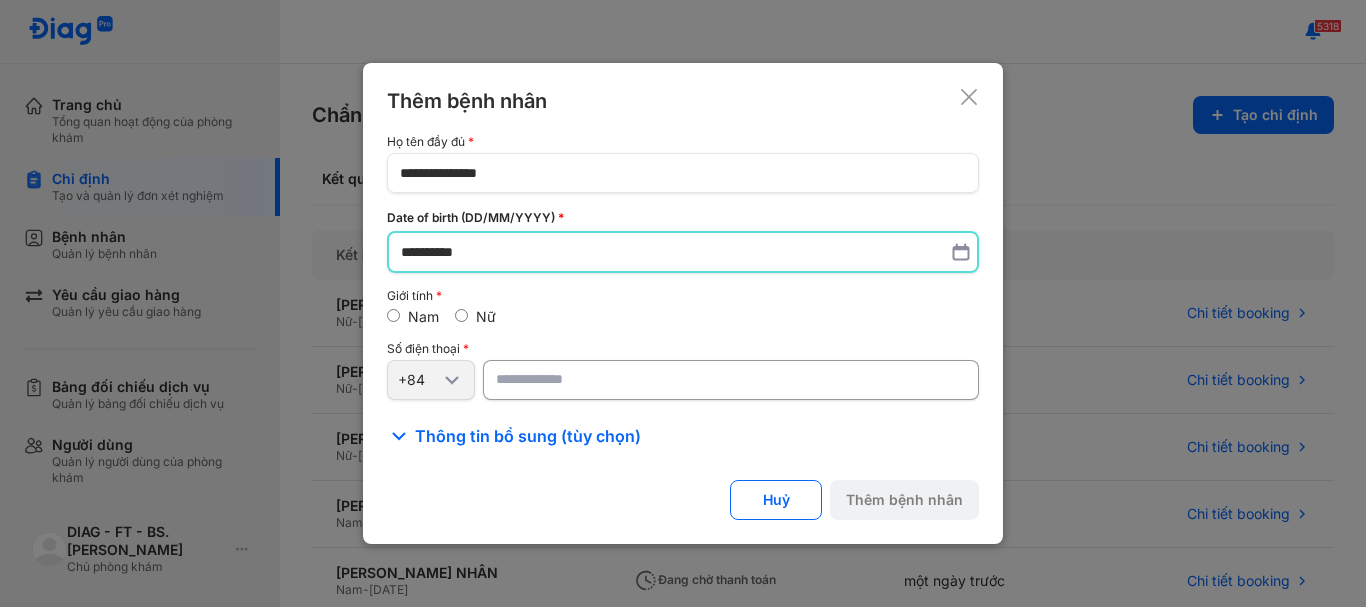 click at bounding box center [731, 380] 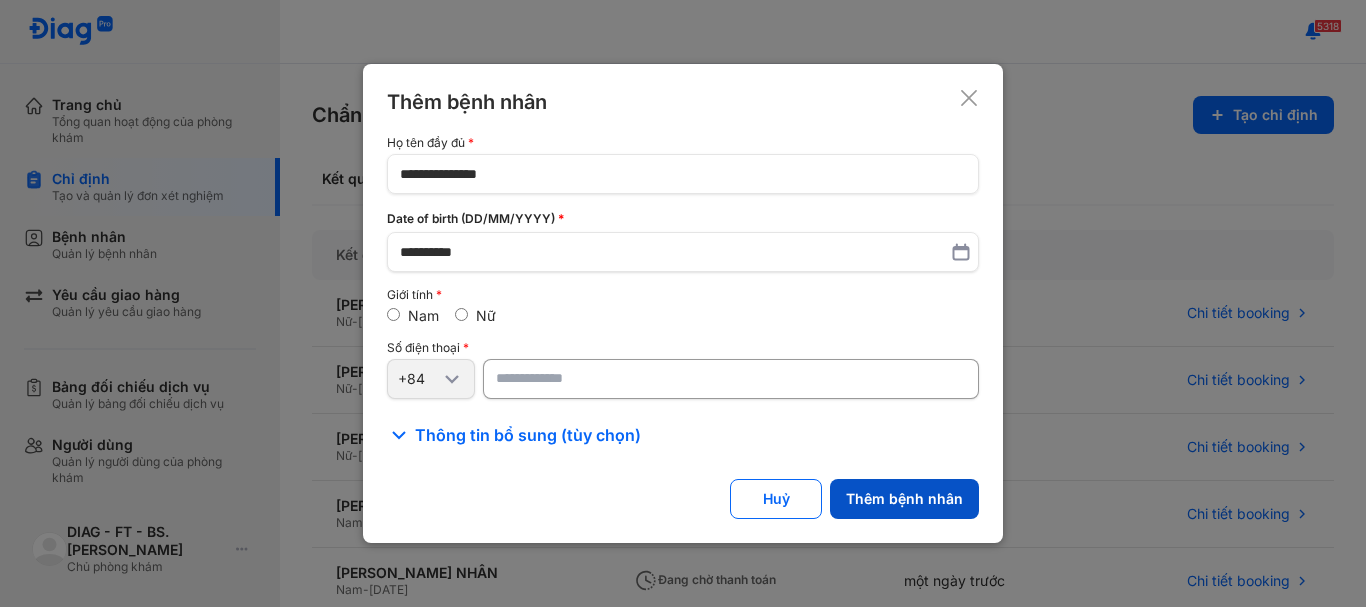 type on "**********" 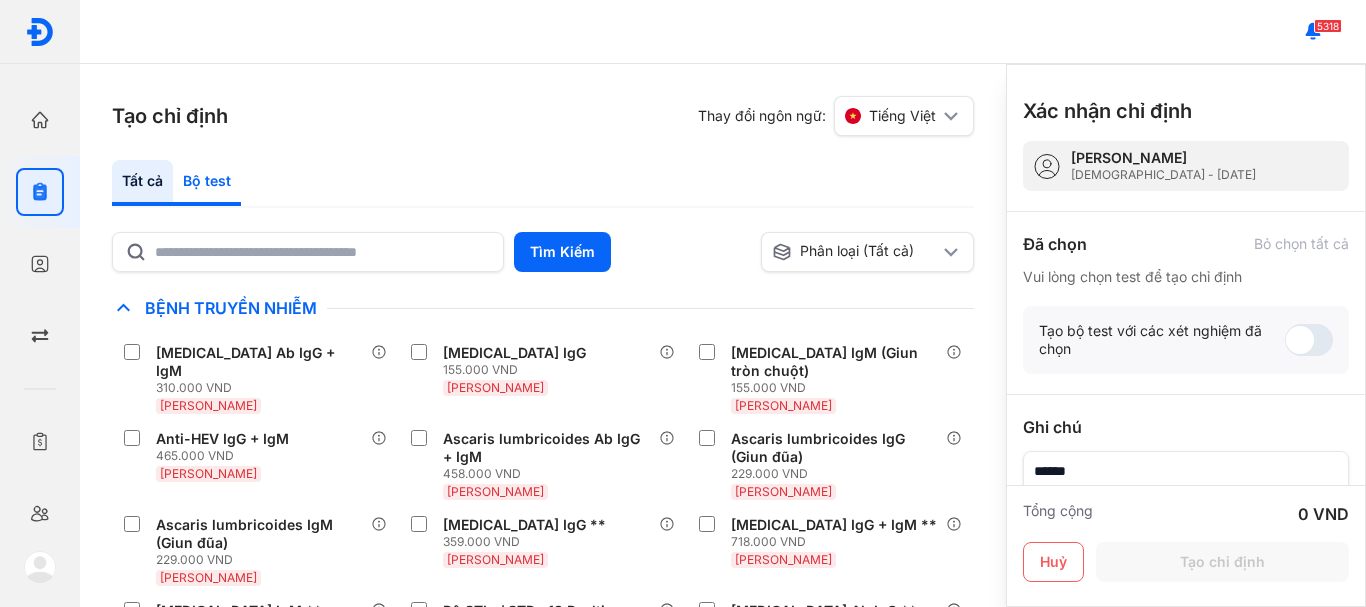click on "Bộ test" 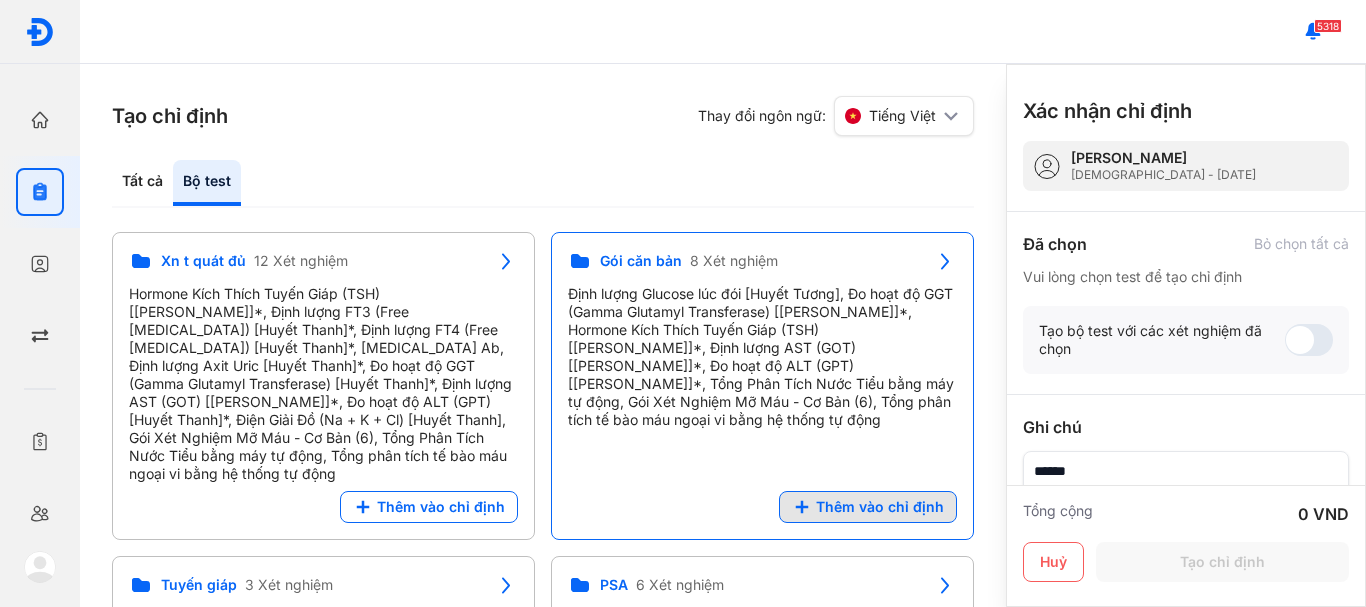 click on "Thêm vào chỉ định" 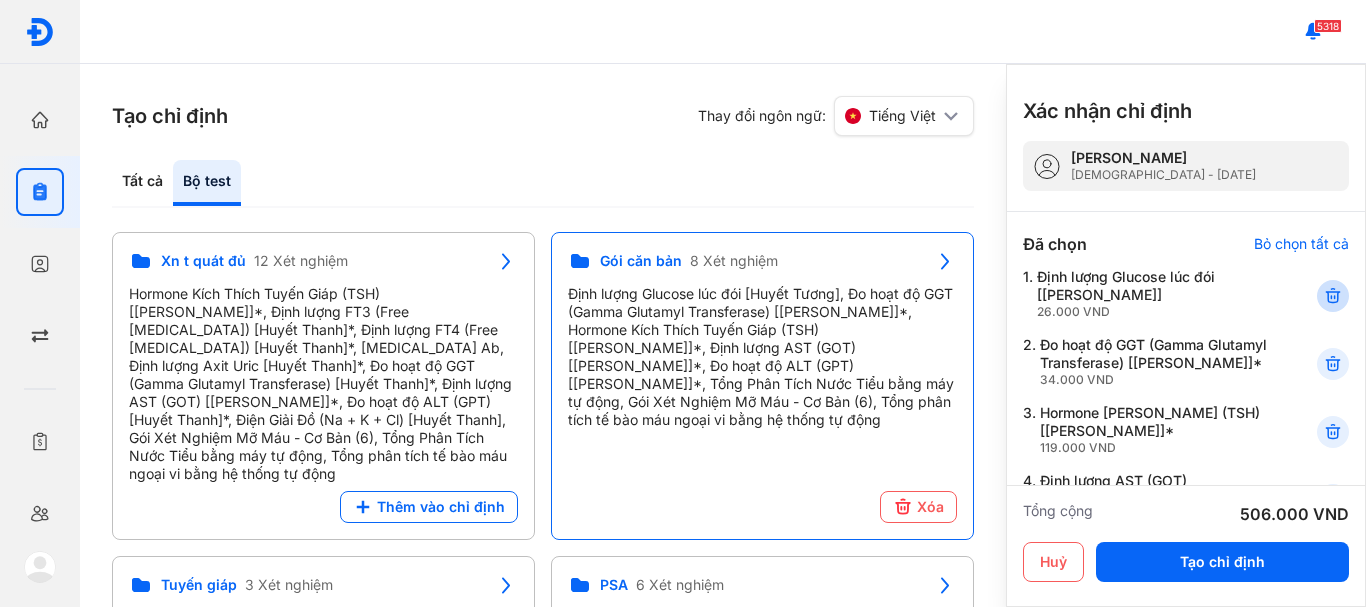 click 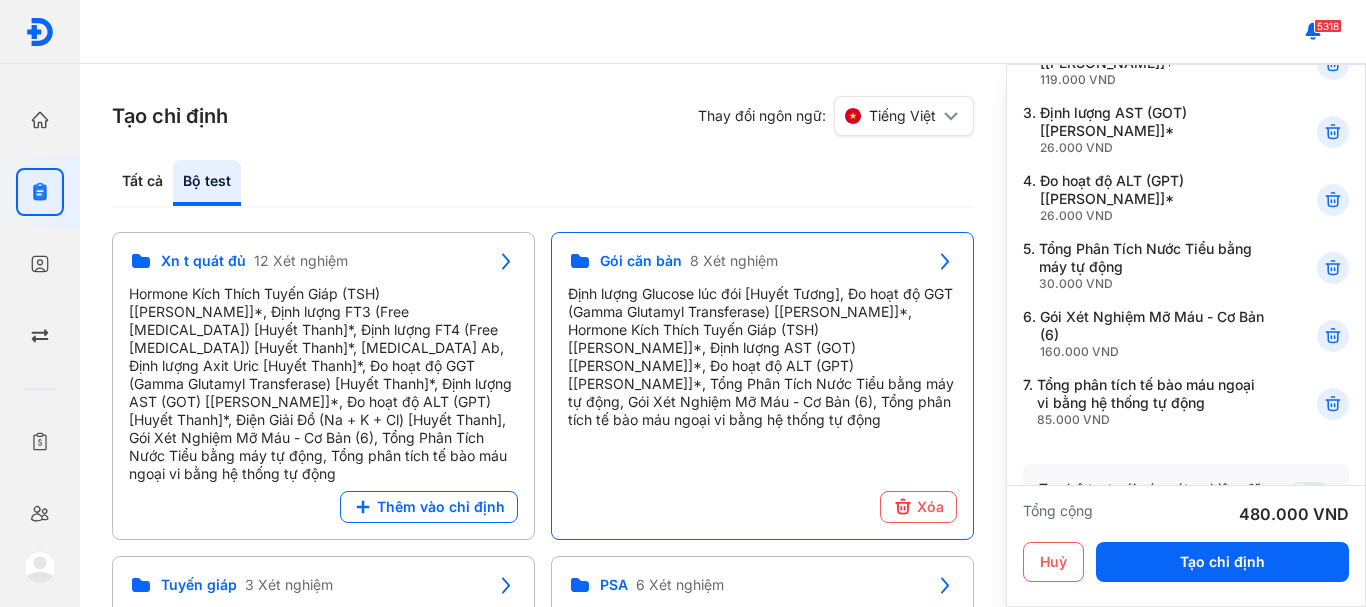 scroll, scrollTop: 282, scrollLeft: 0, axis: vertical 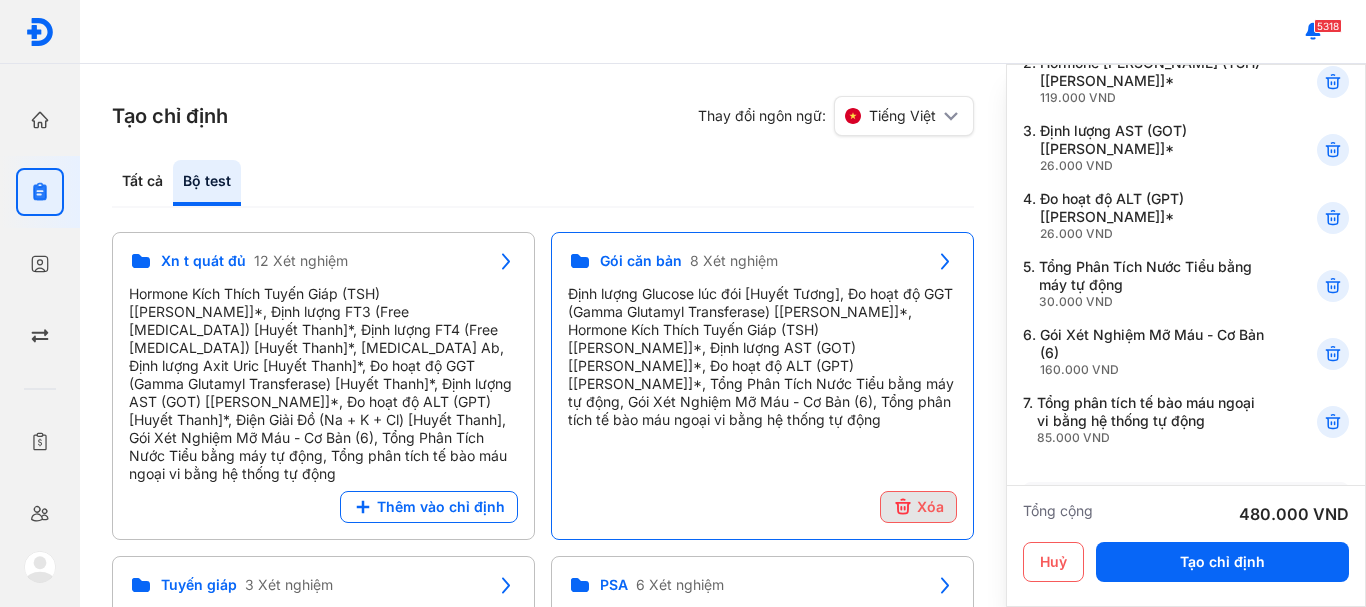 click on "Xóa" 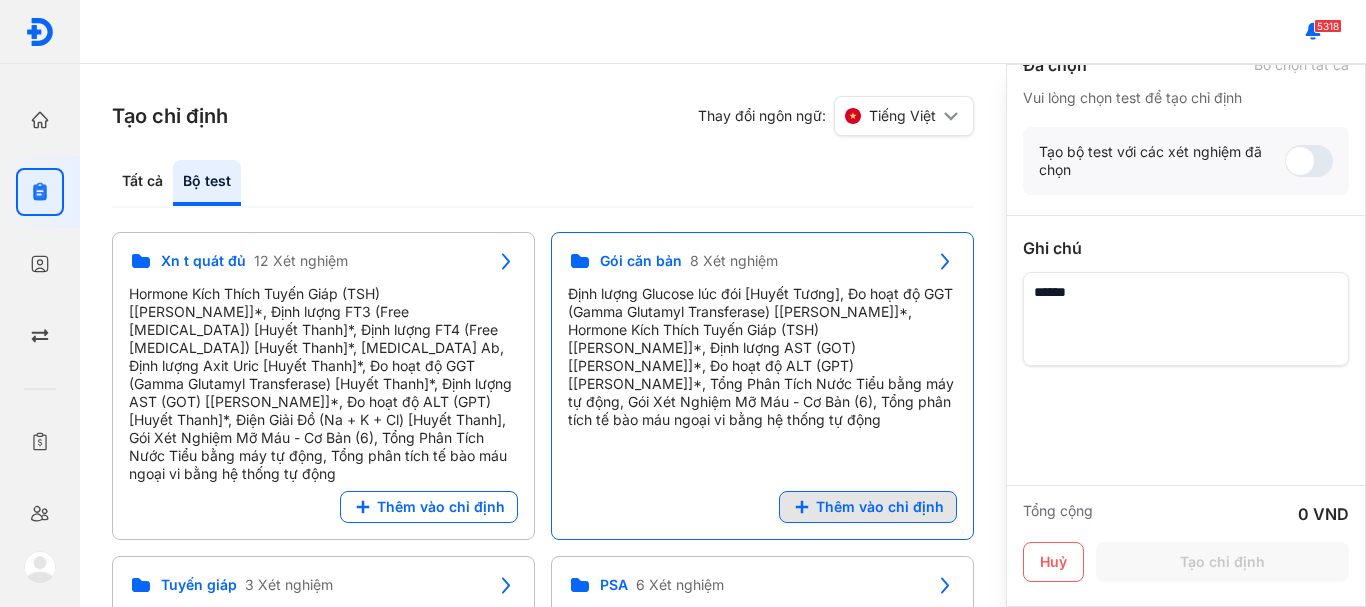 click on "Thêm vào chỉ định" 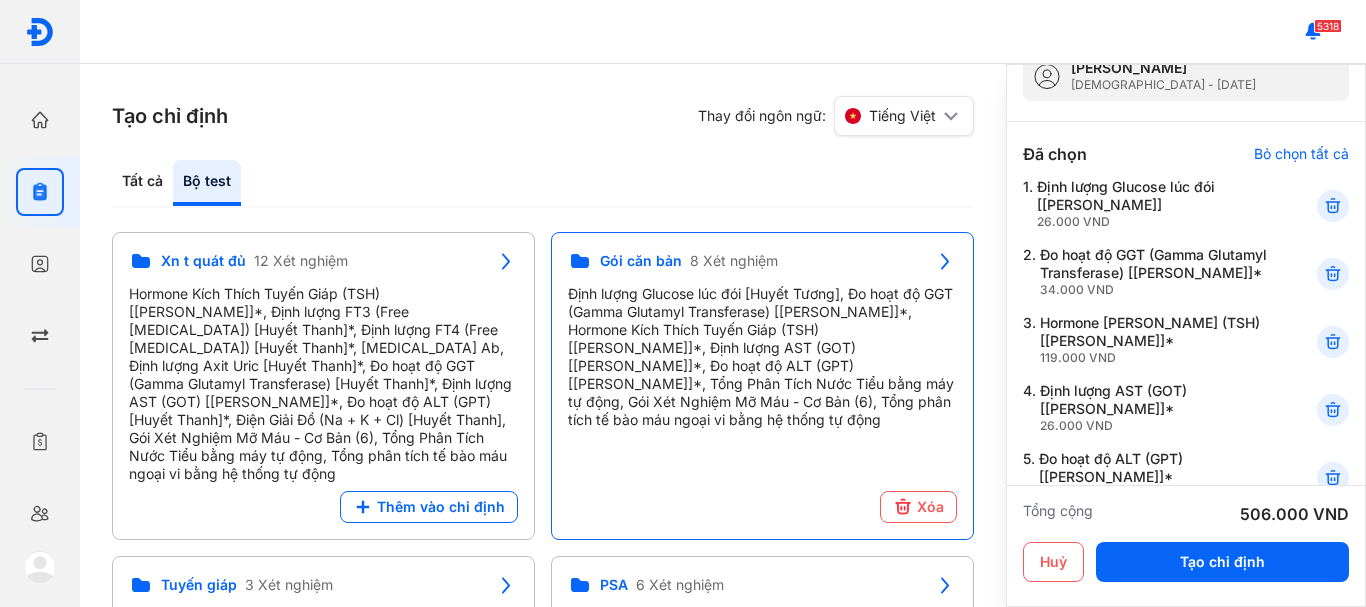scroll, scrollTop: 82, scrollLeft: 0, axis: vertical 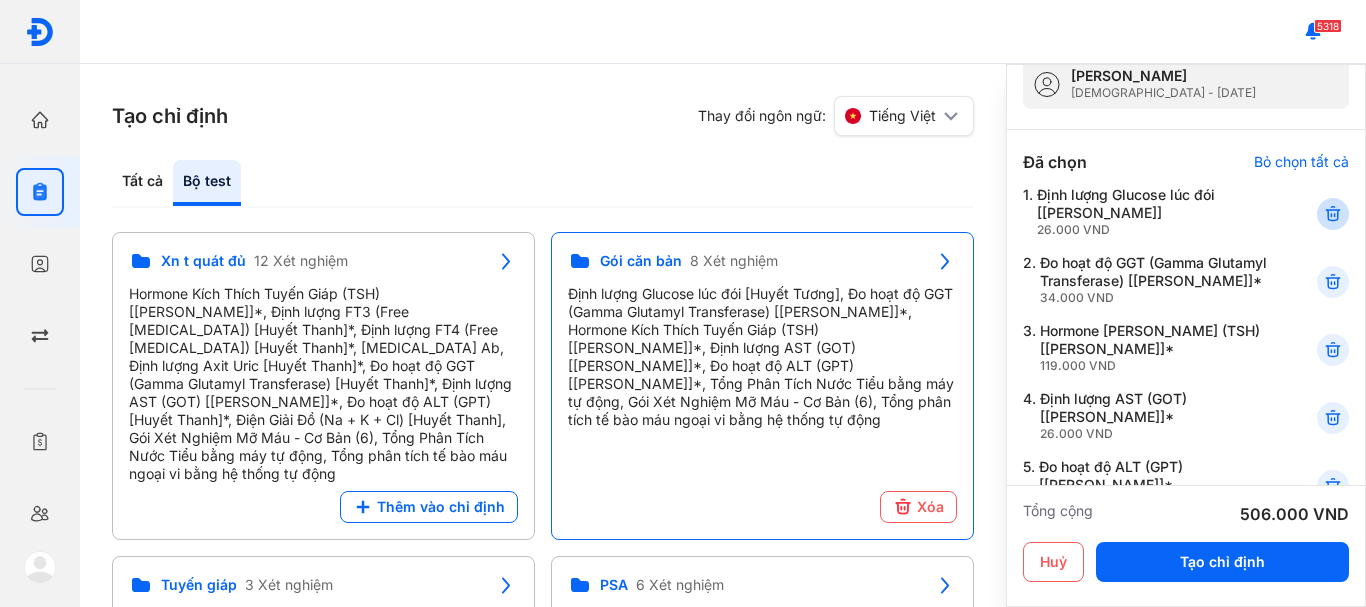 click 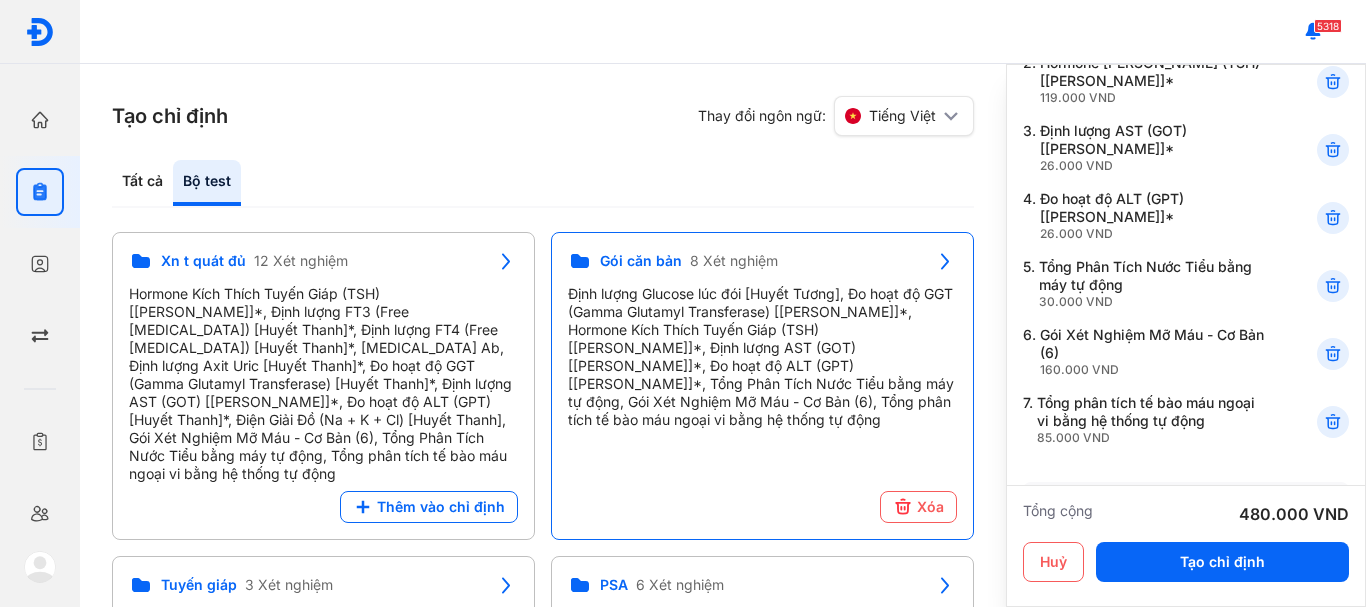 scroll, scrollTop: 182, scrollLeft: 0, axis: vertical 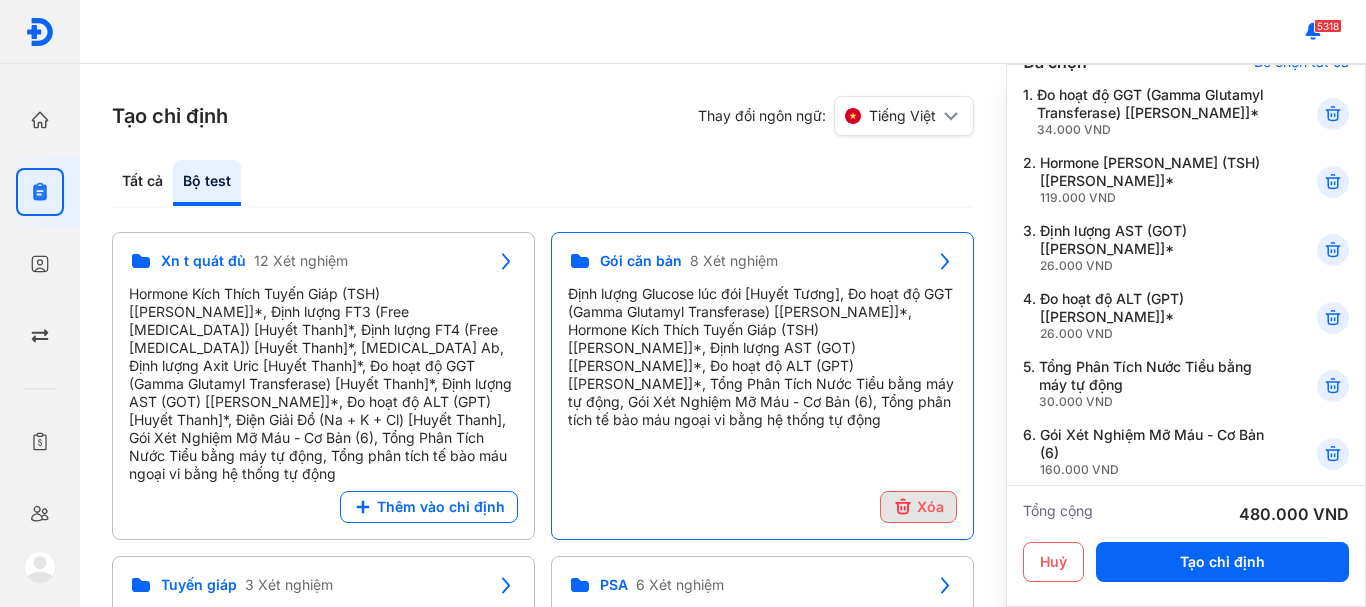 click 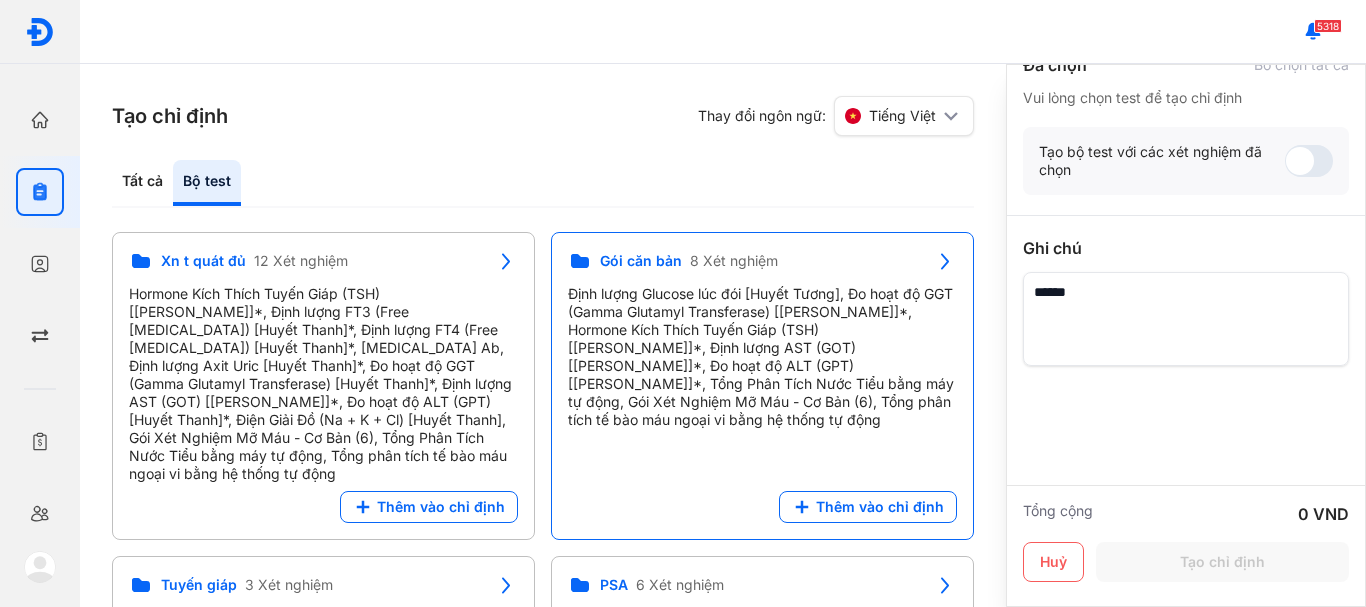 scroll, scrollTop: 179, scrollLeft: 0, axis: vertical 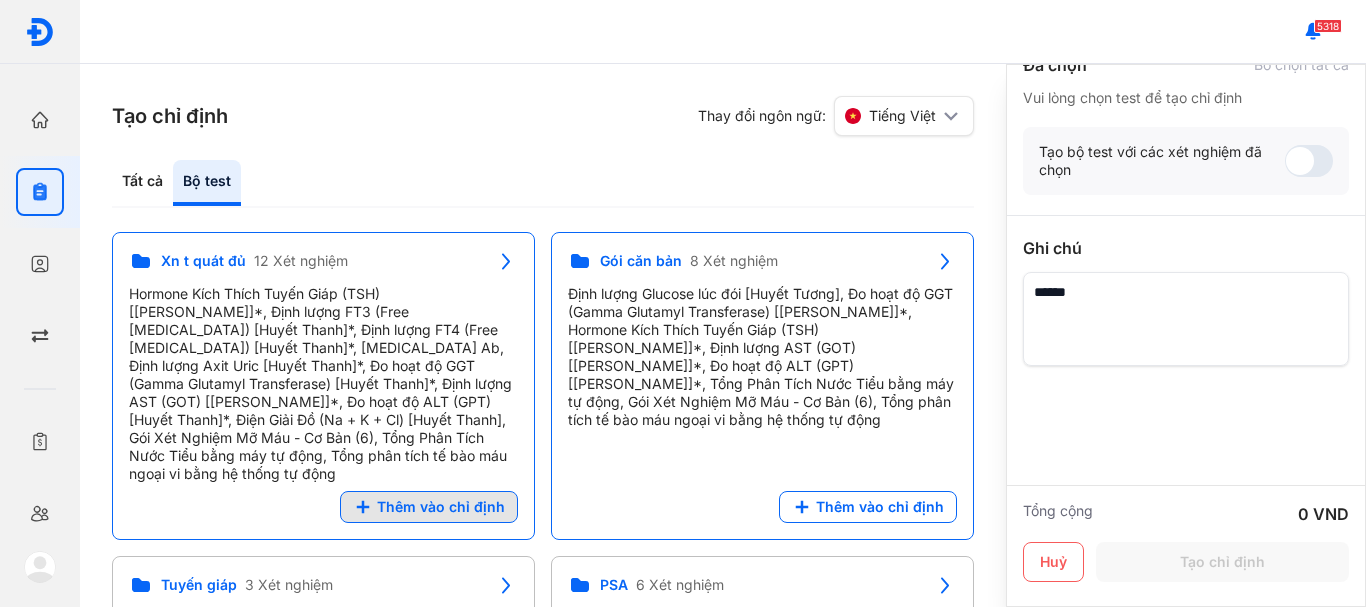 click on "Thêm vào chỉ định" 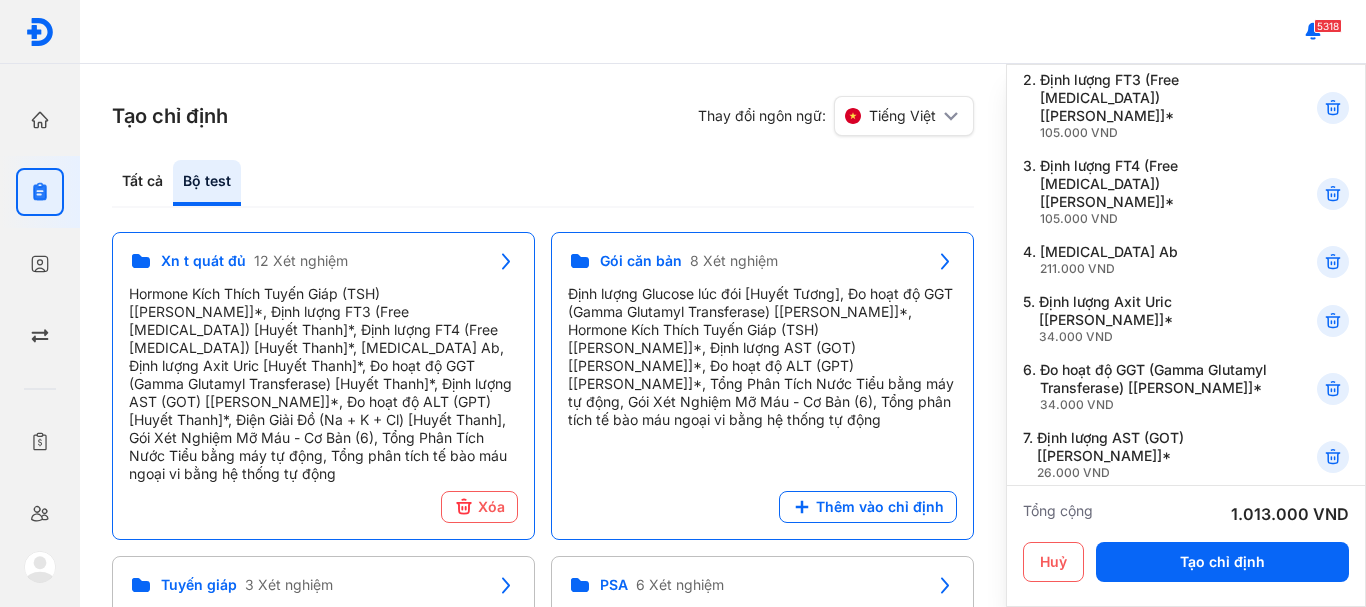 scroll, scrollTop: 300, scrollLeft: 0, axis: vertical 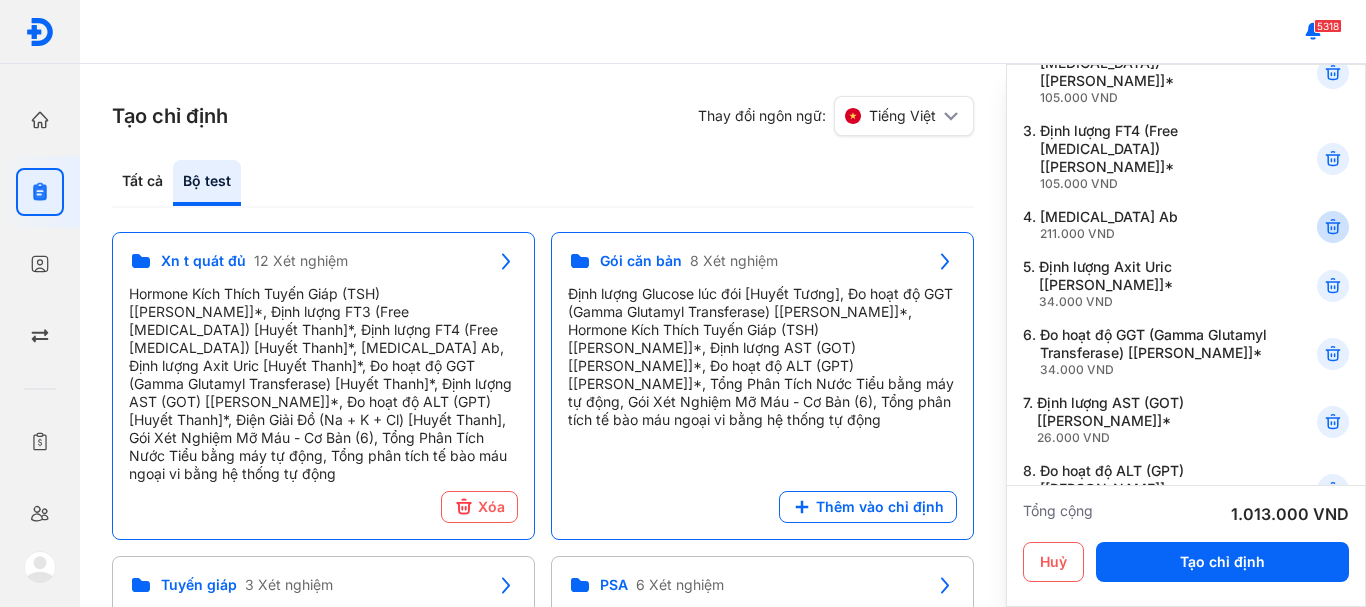 click 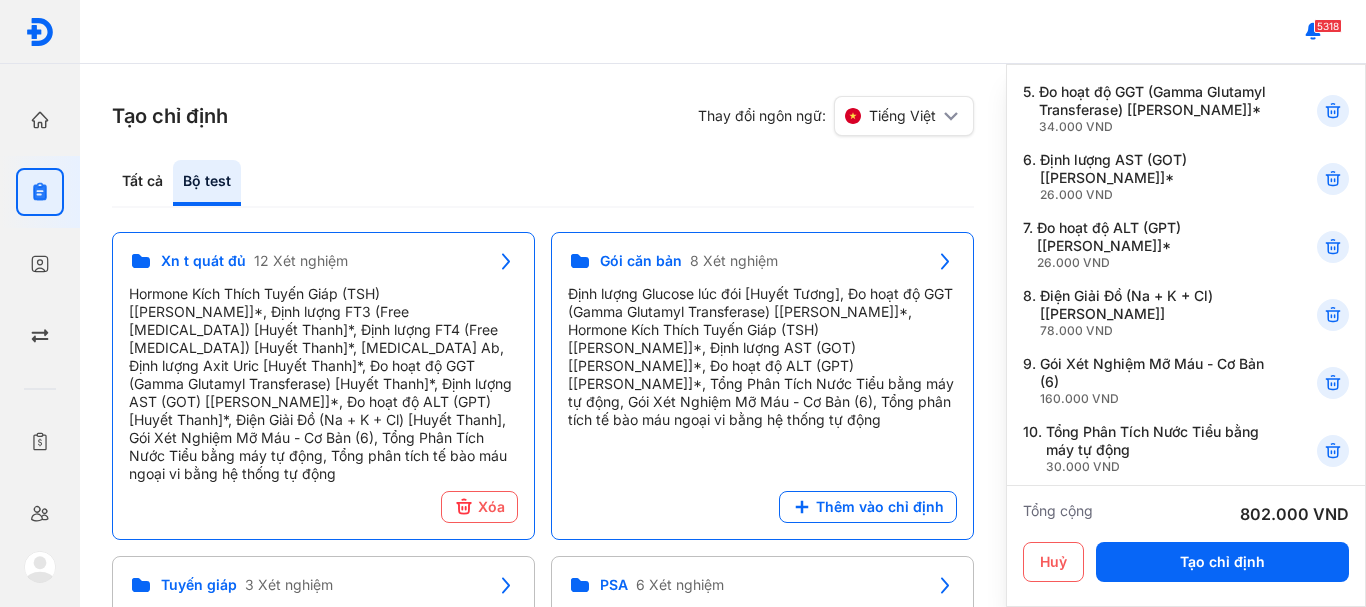 scroll, scrollTop: 500, scrollLeft: 0, axis: vertical 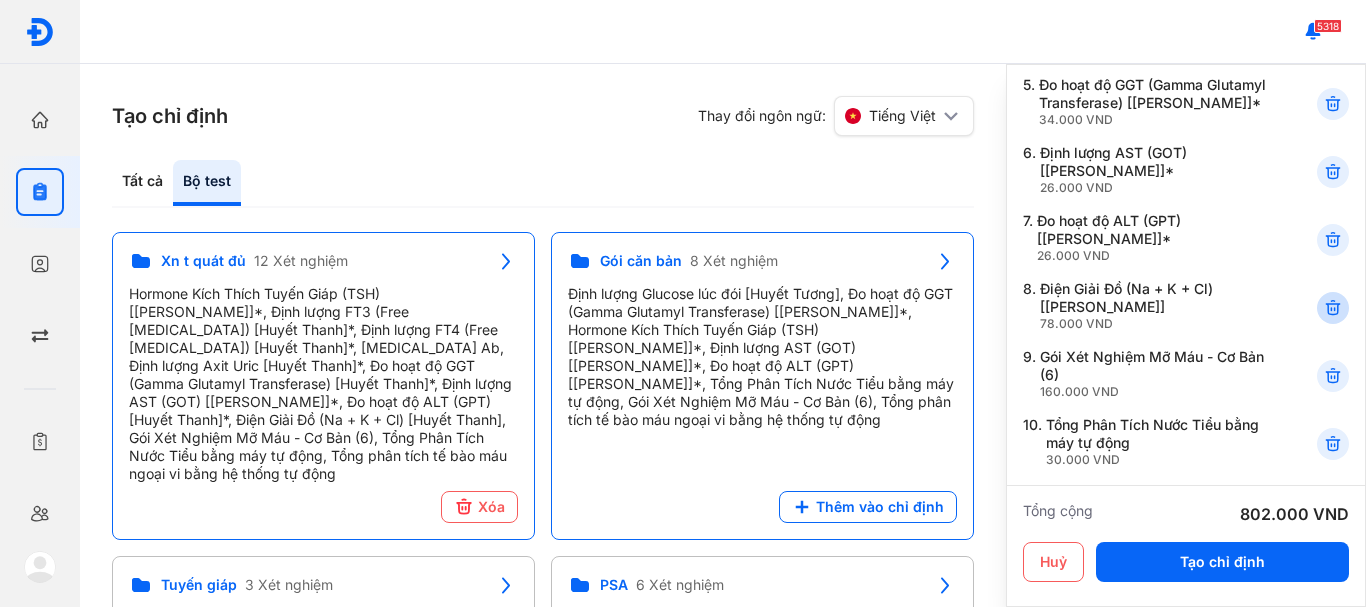 click 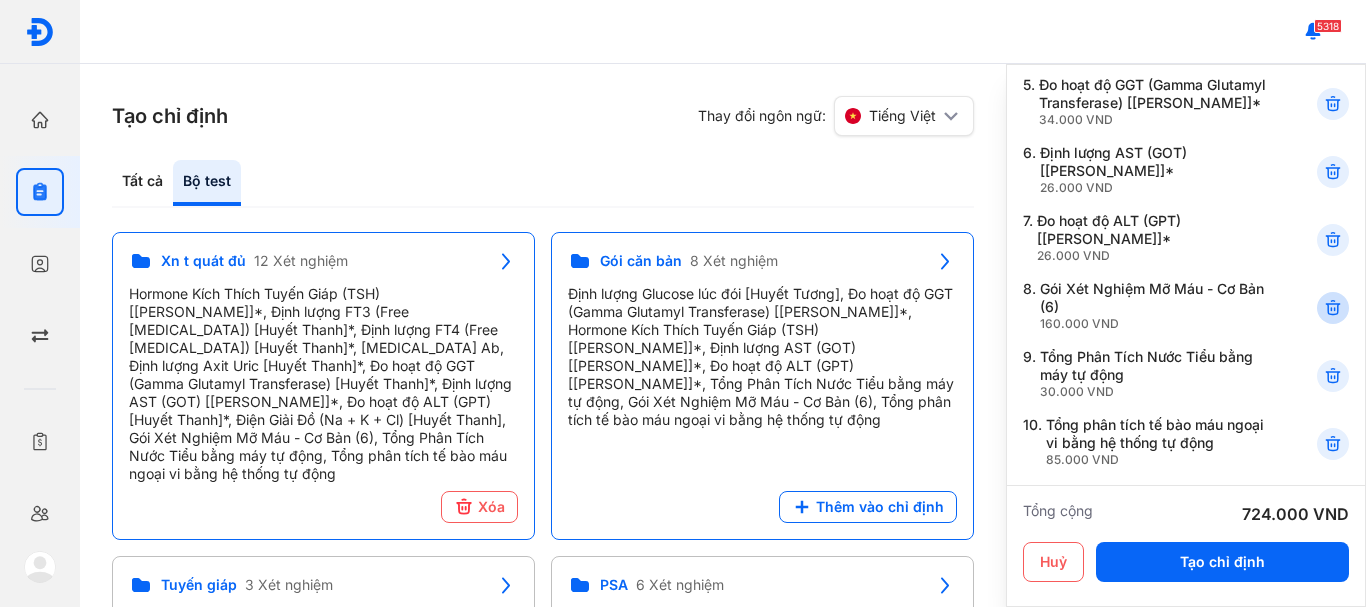 click 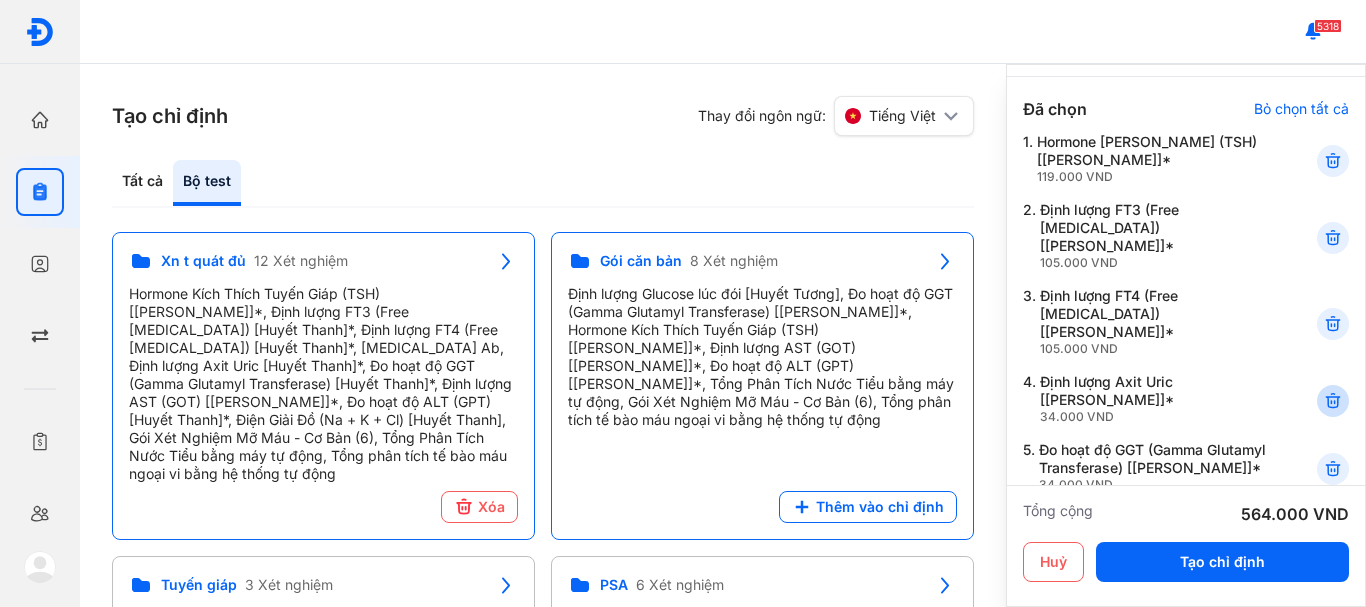 scroll, scrollTop: 100, scrollLeft: 0, axis: vertical 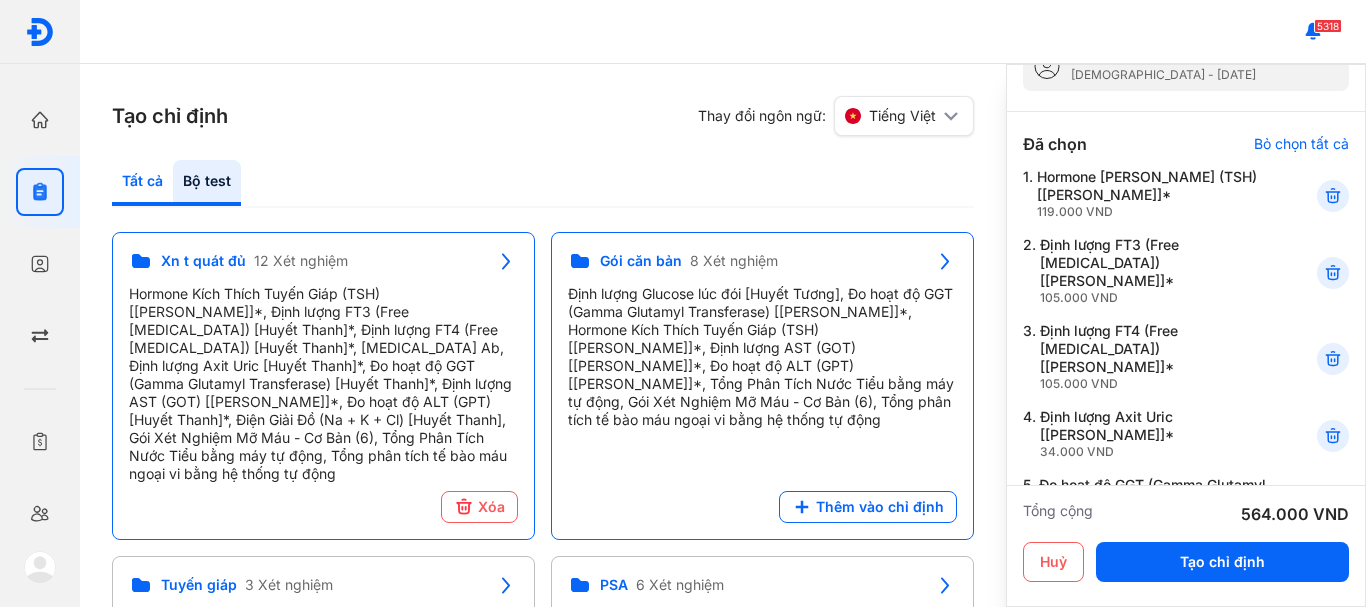 click on "Tất cả" 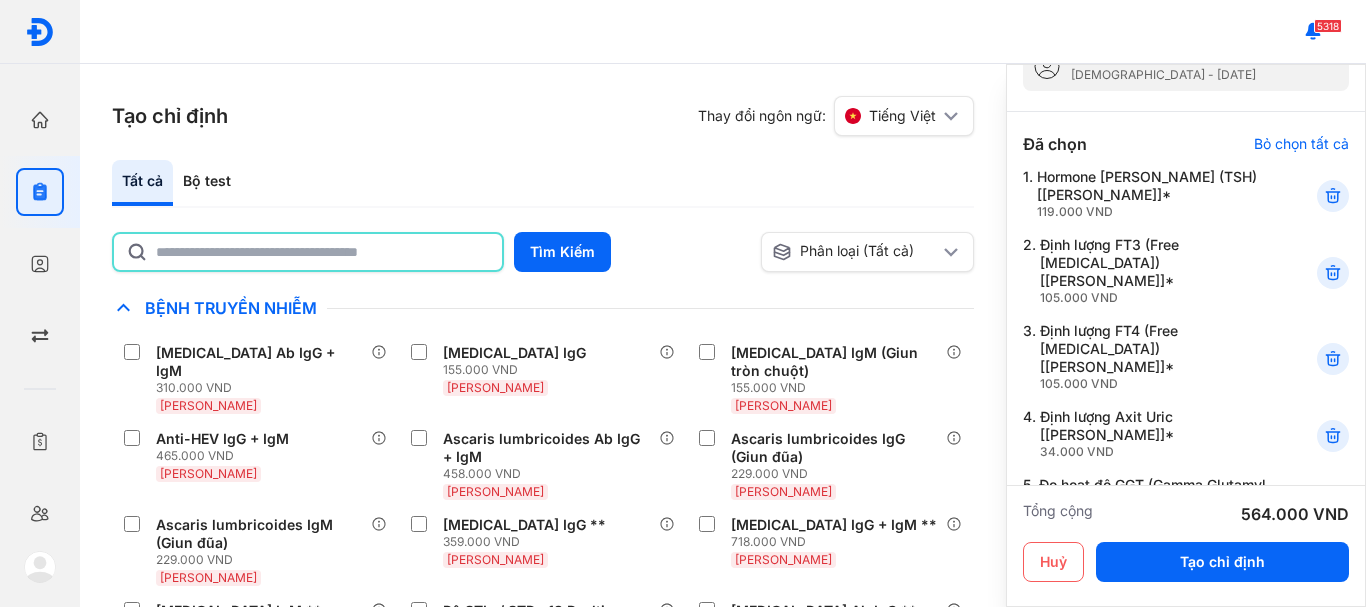 click 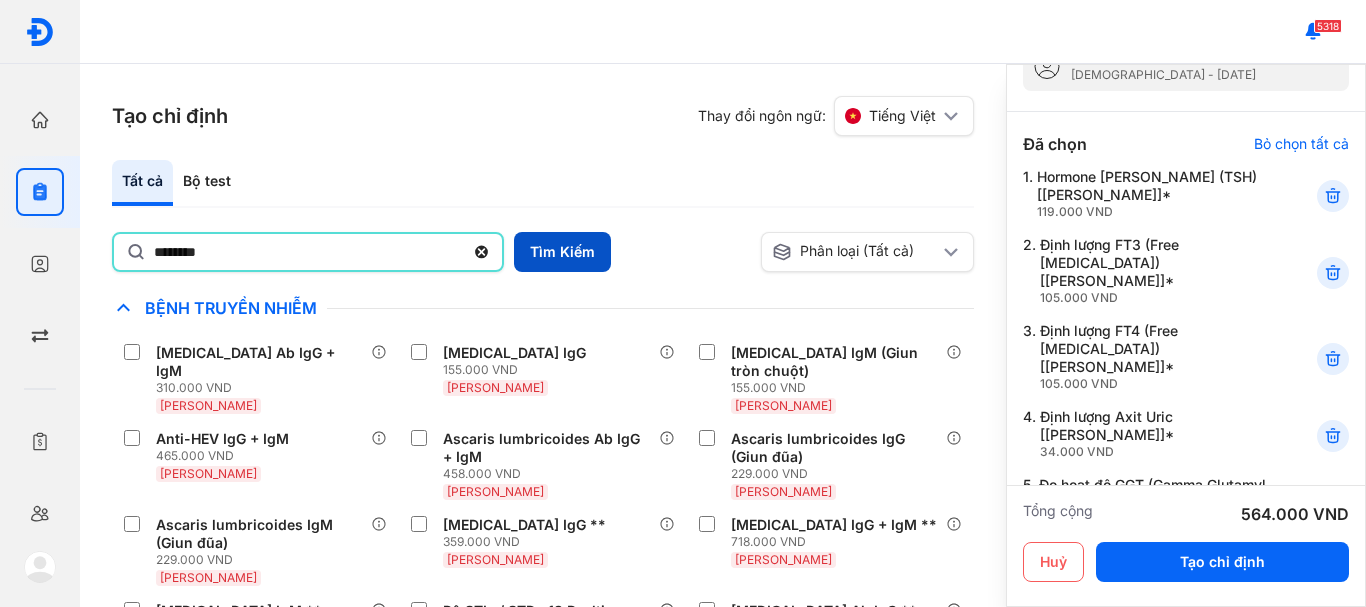 type on "********" 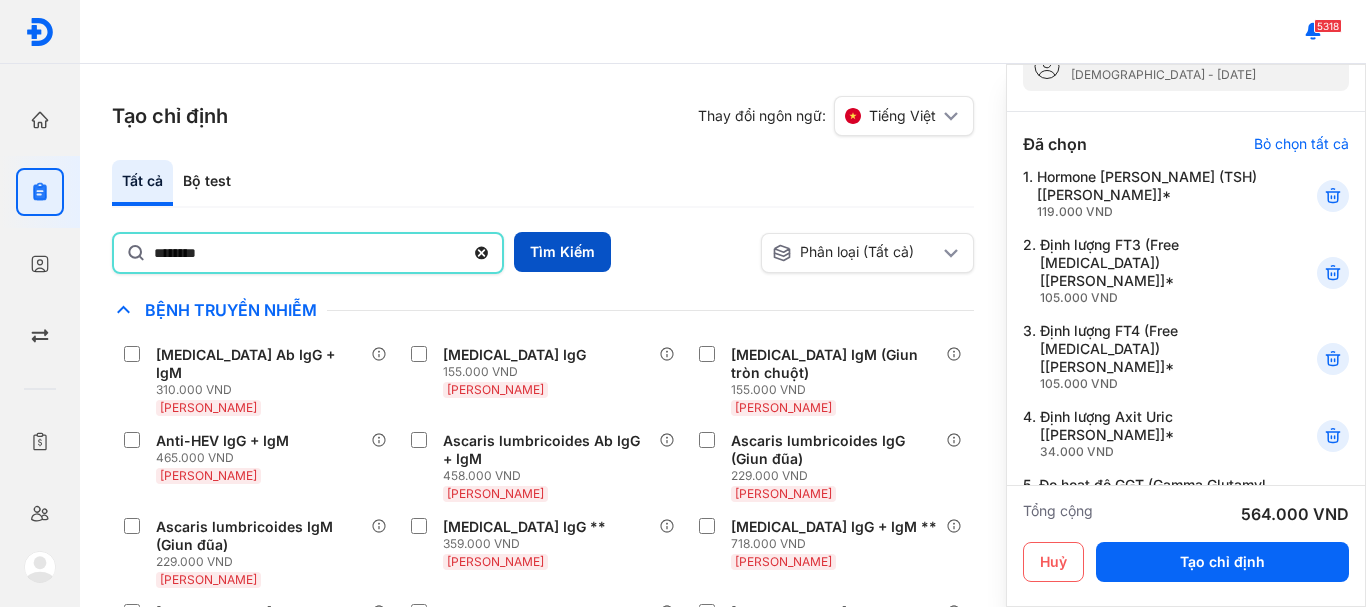 click on "Tìm Kiếm" at bounding box center [562, 252] 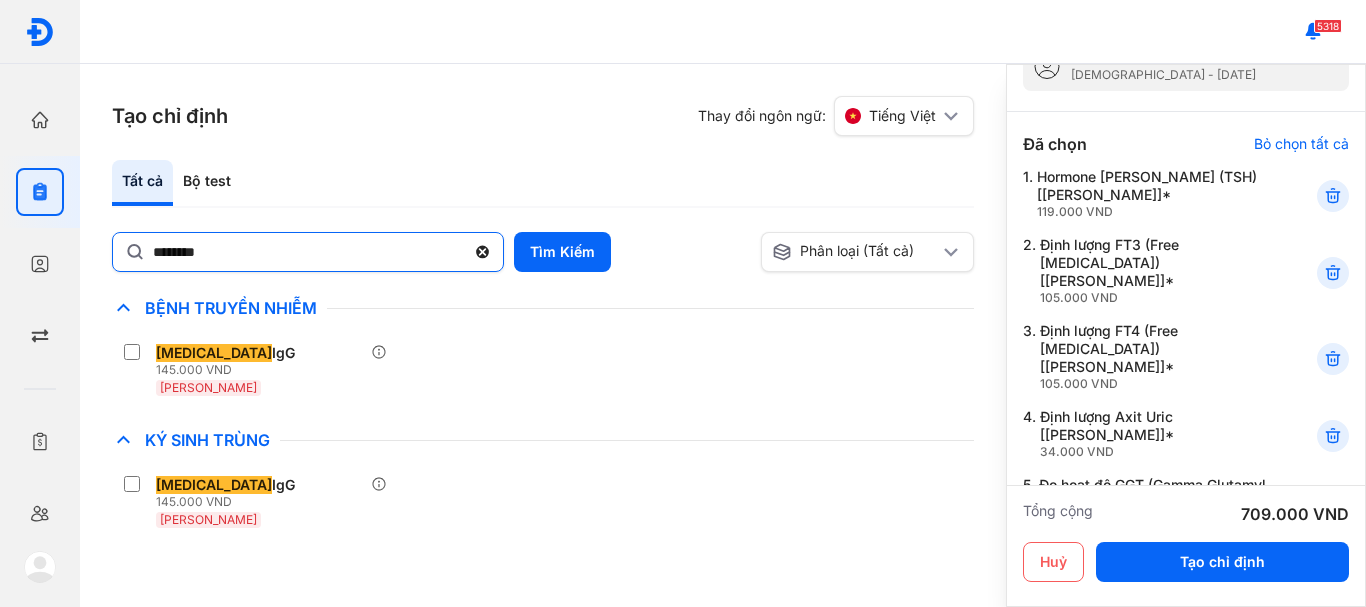 click 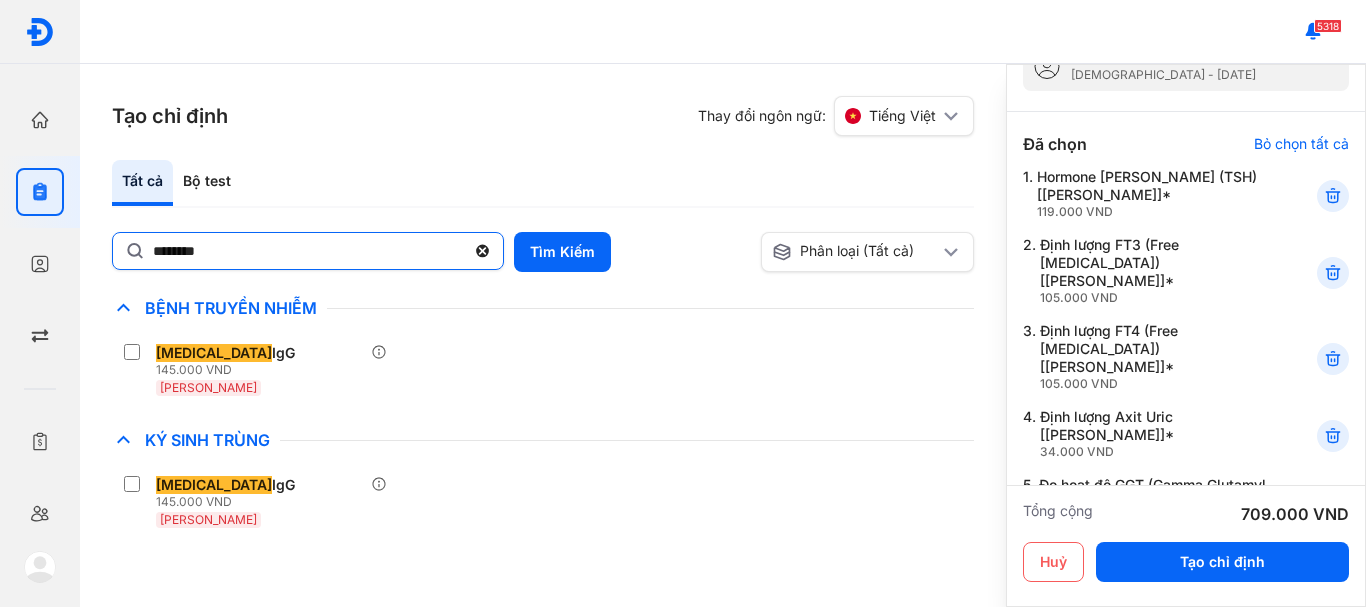 click on "********" 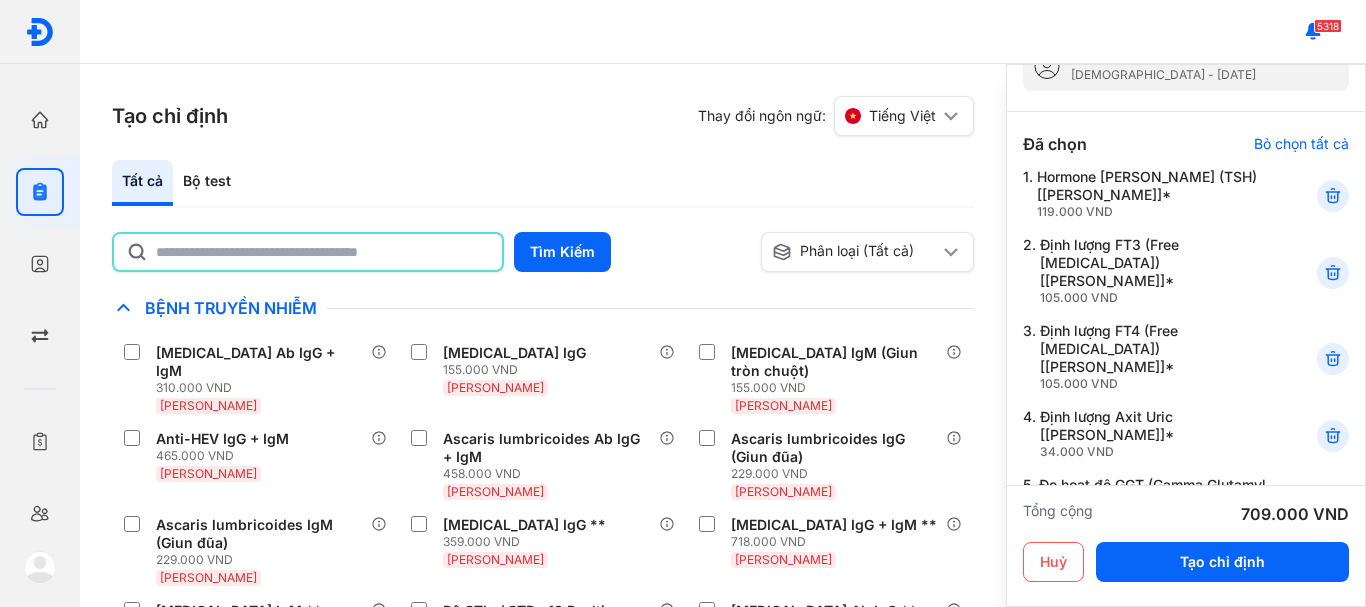 click 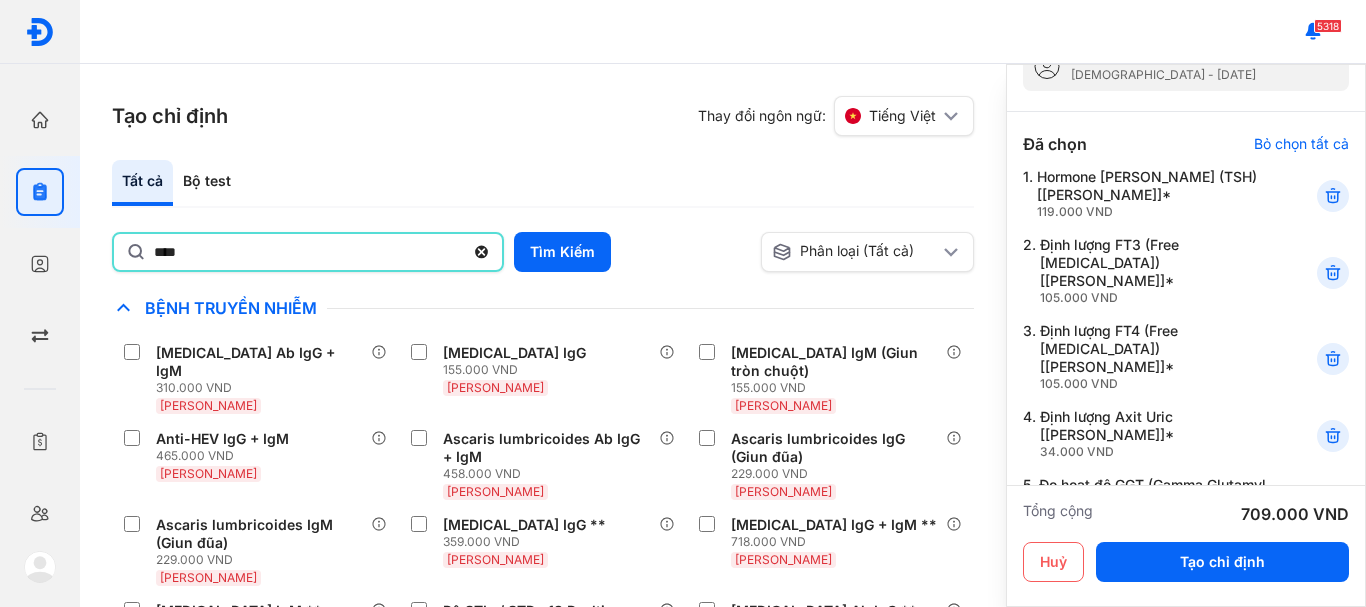 type on "********" 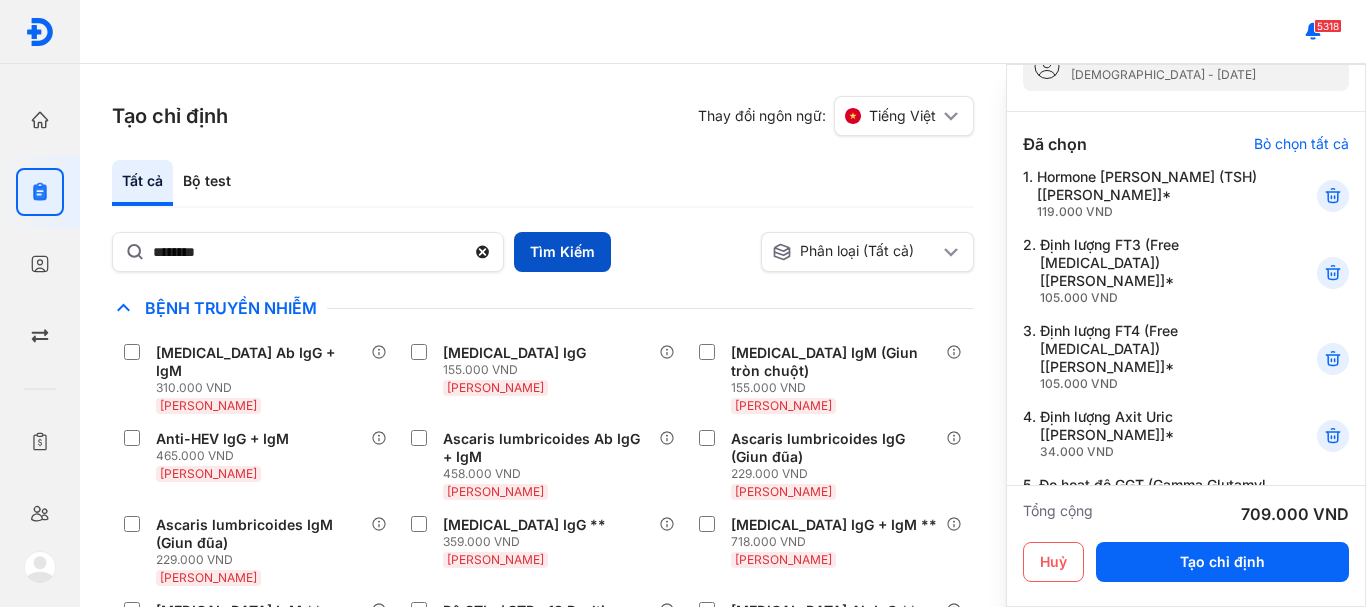 click on "Tìm Kiếm" at bounding box center (562, 252) 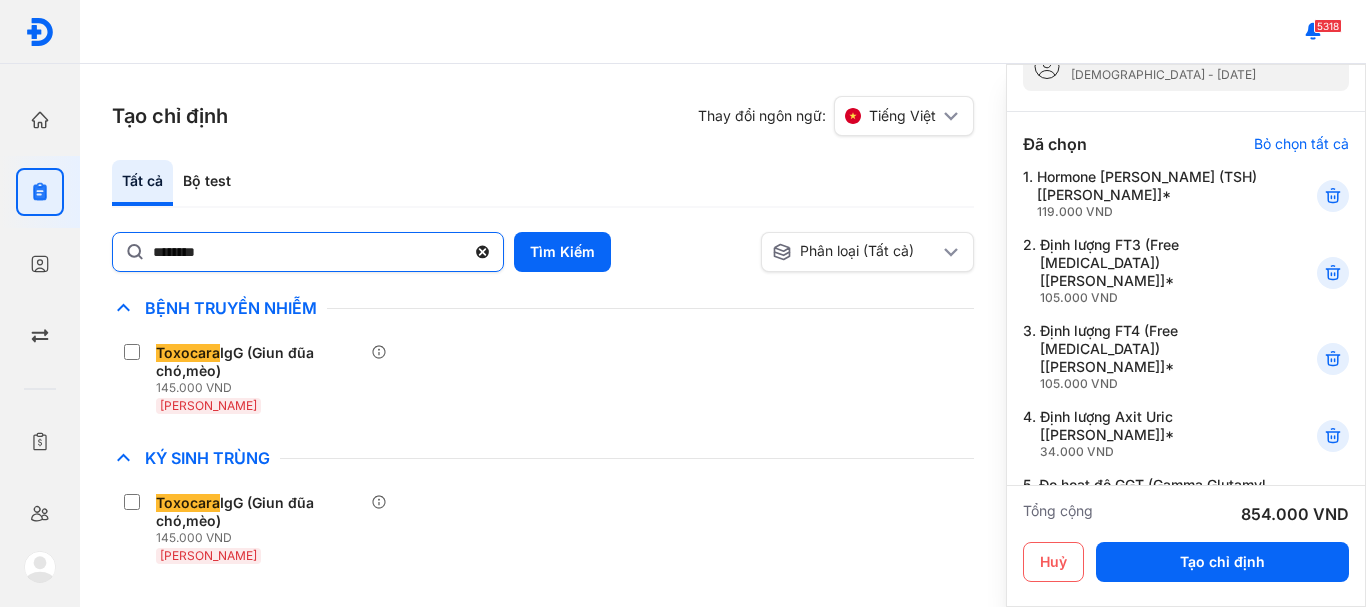 drag, startPoint x: 483, startPoint y: 255, endPoint x: 293, endPoint y: 273, distance: 190.85072 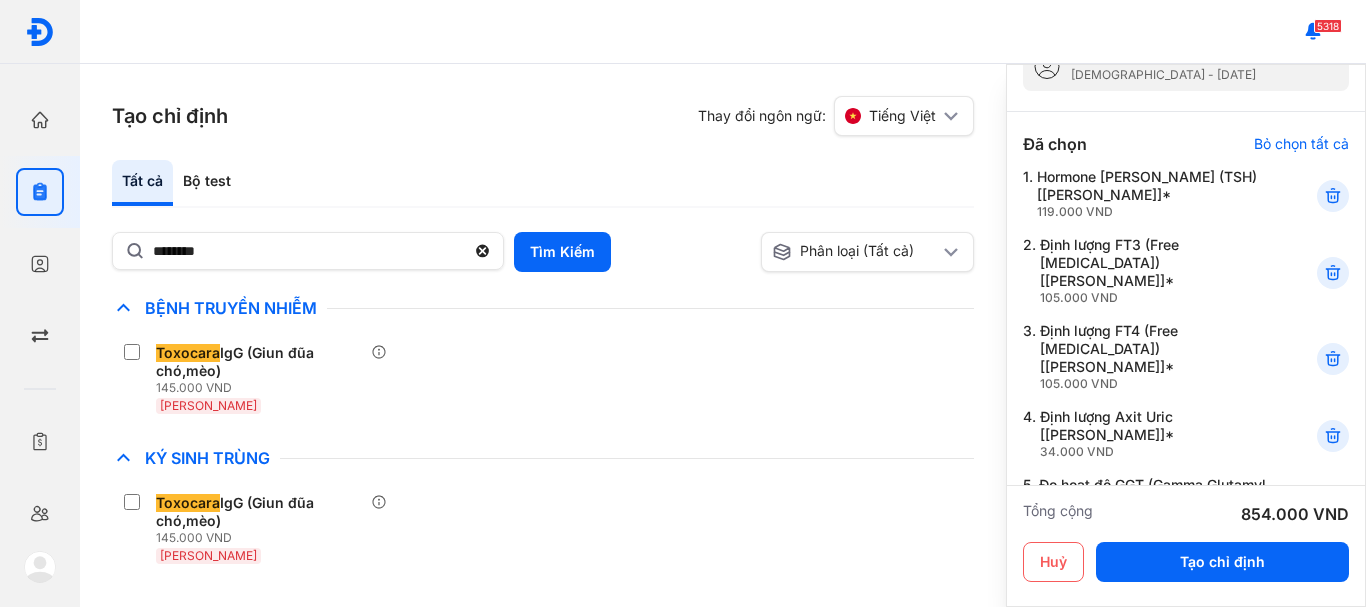 click on "********" 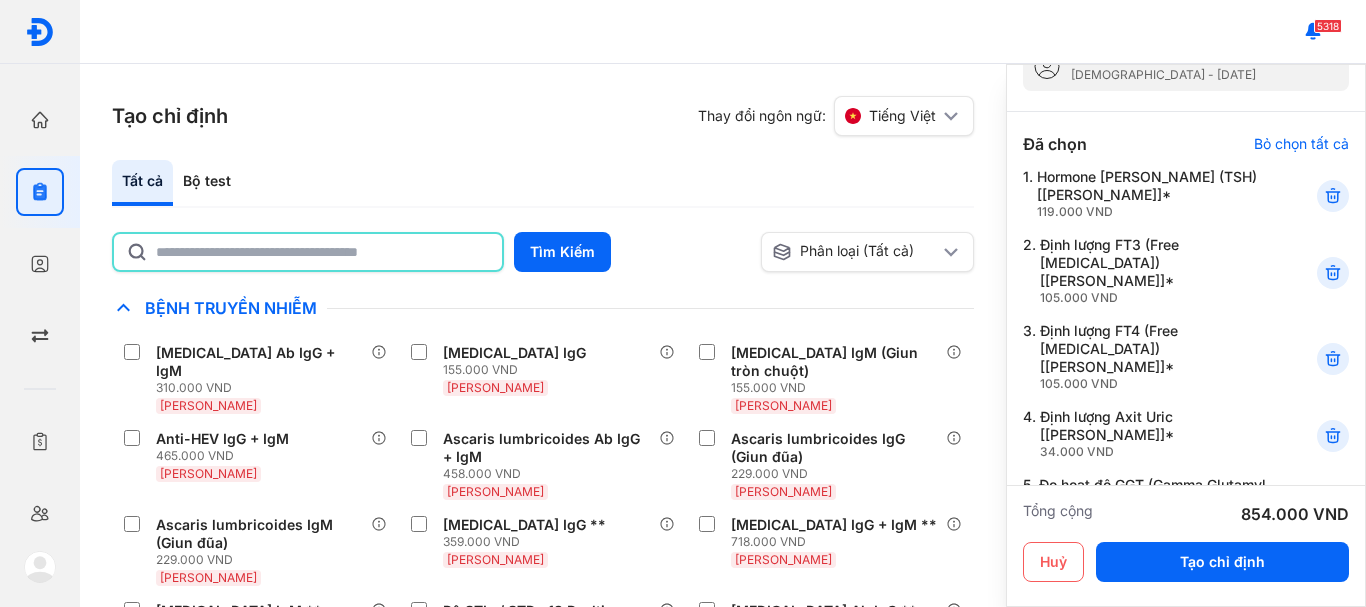click 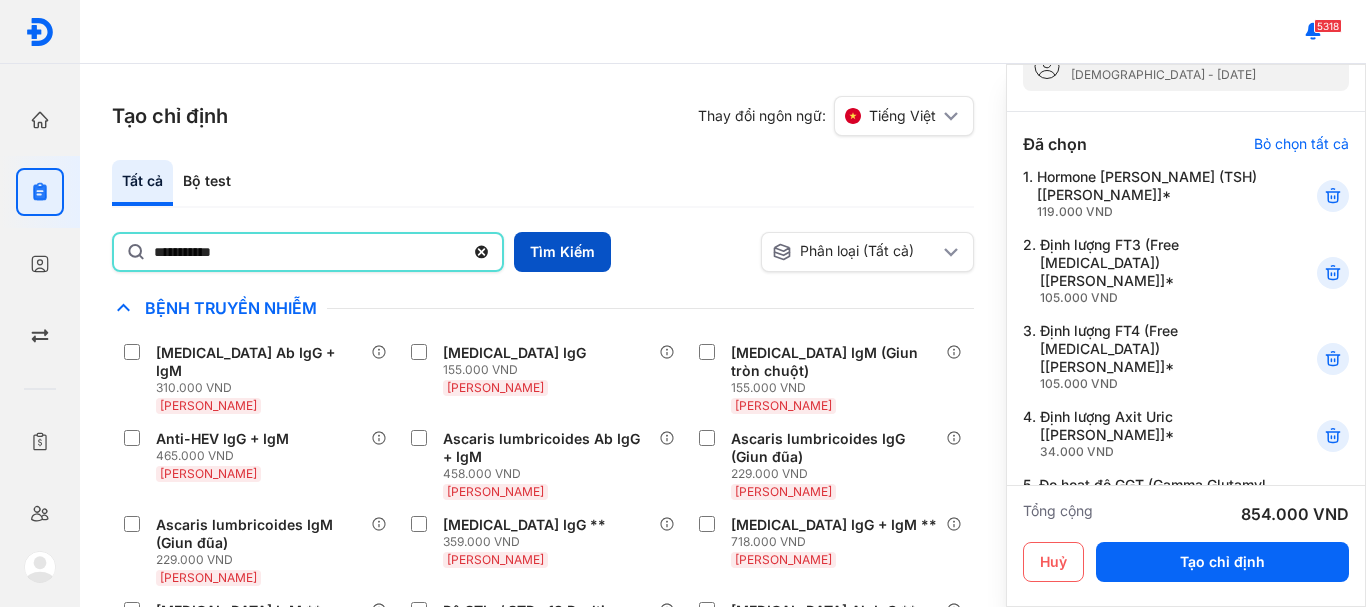 type on "**********" 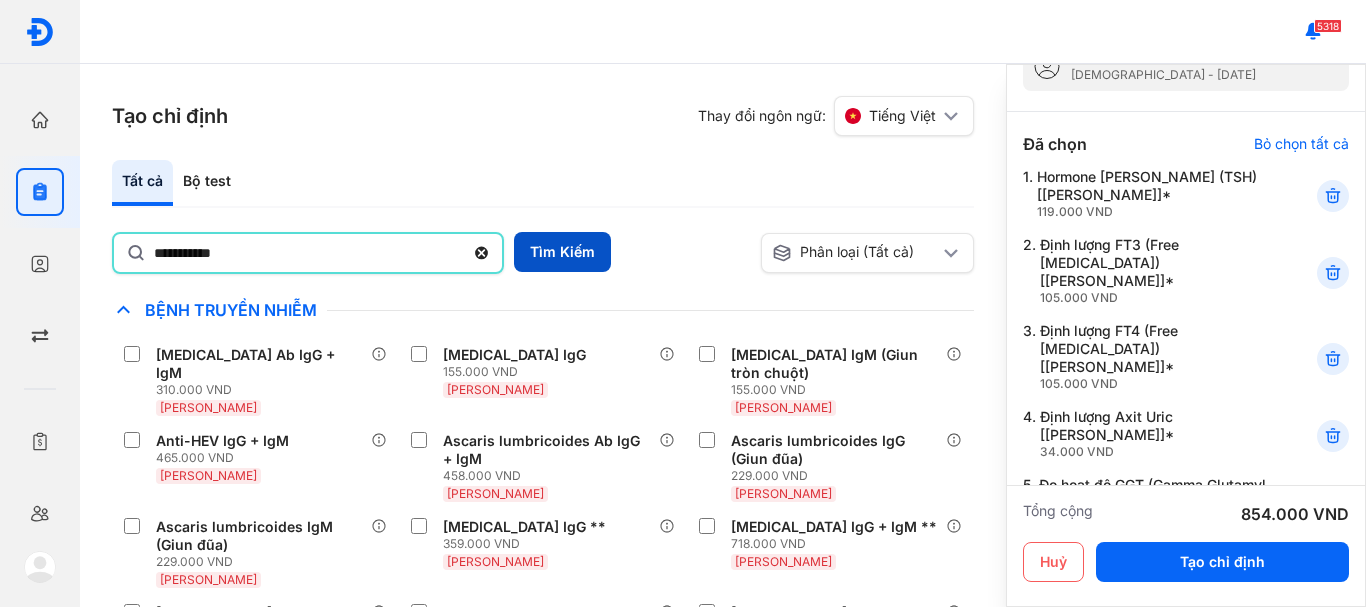 click on "Tìm Kiếm" at bounding box center (562, 252) 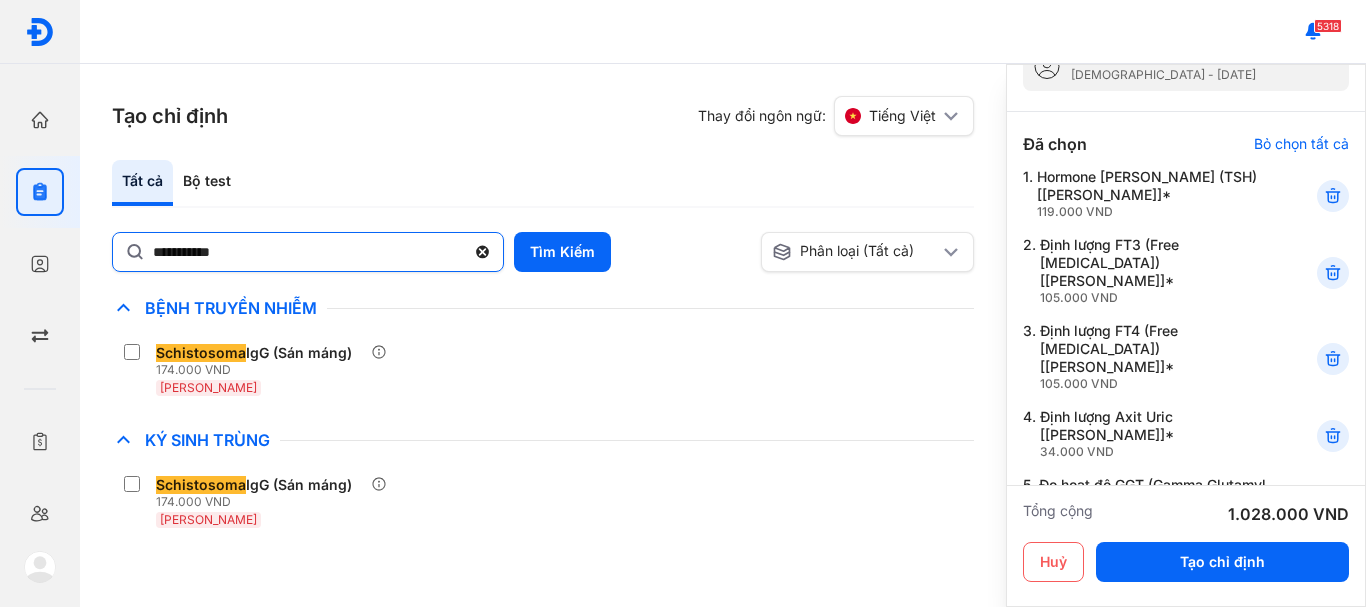 click 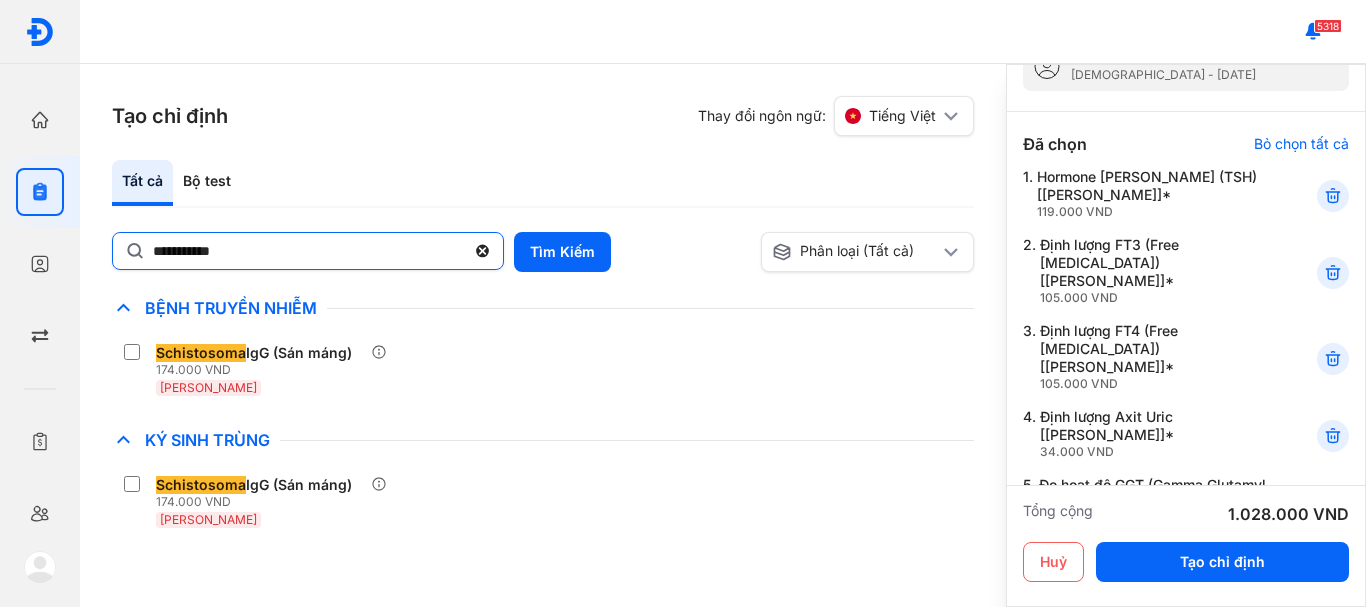 click on "**********" 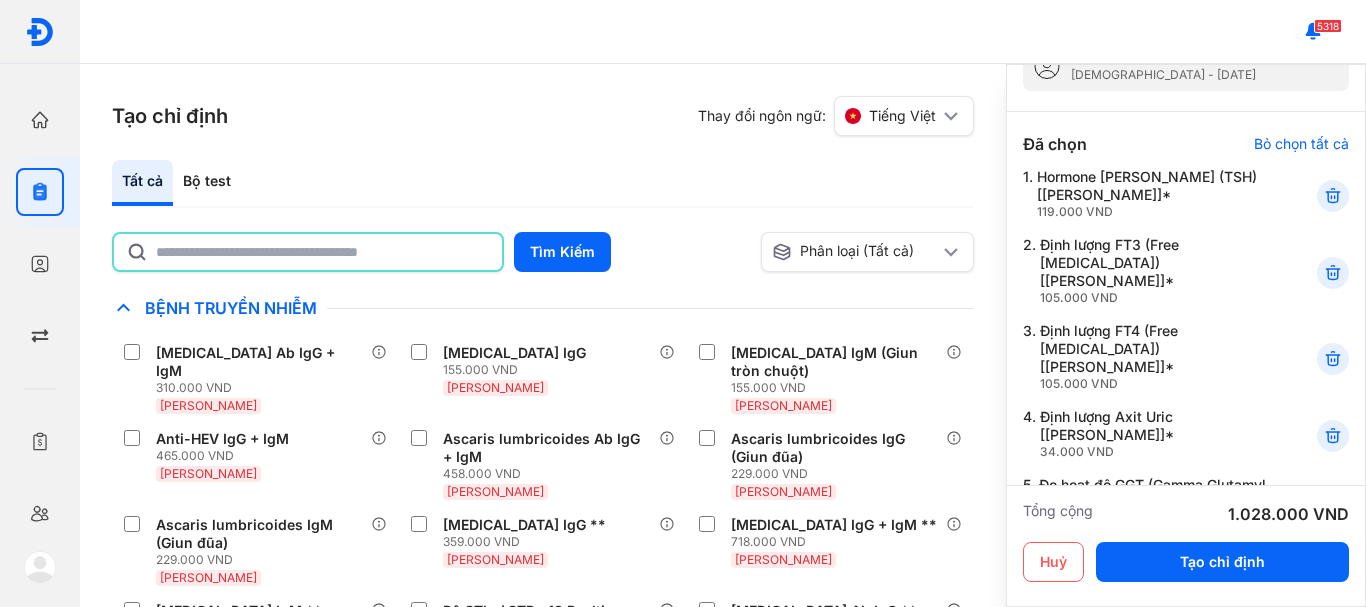 click 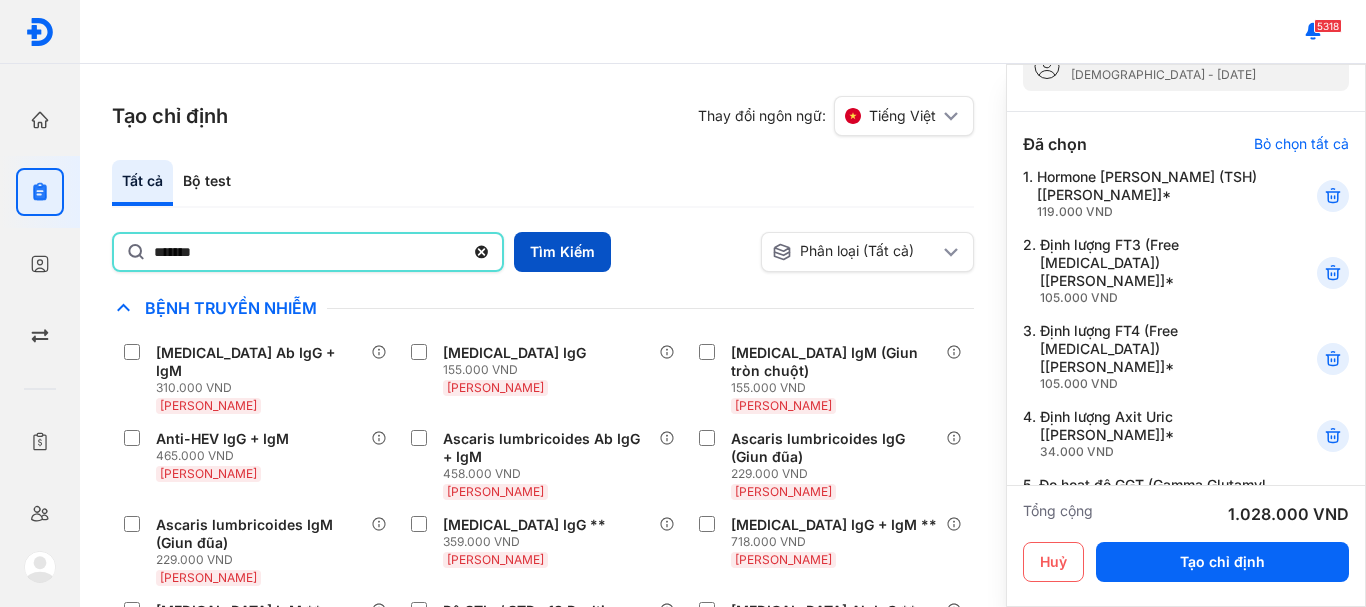 type on "*******" 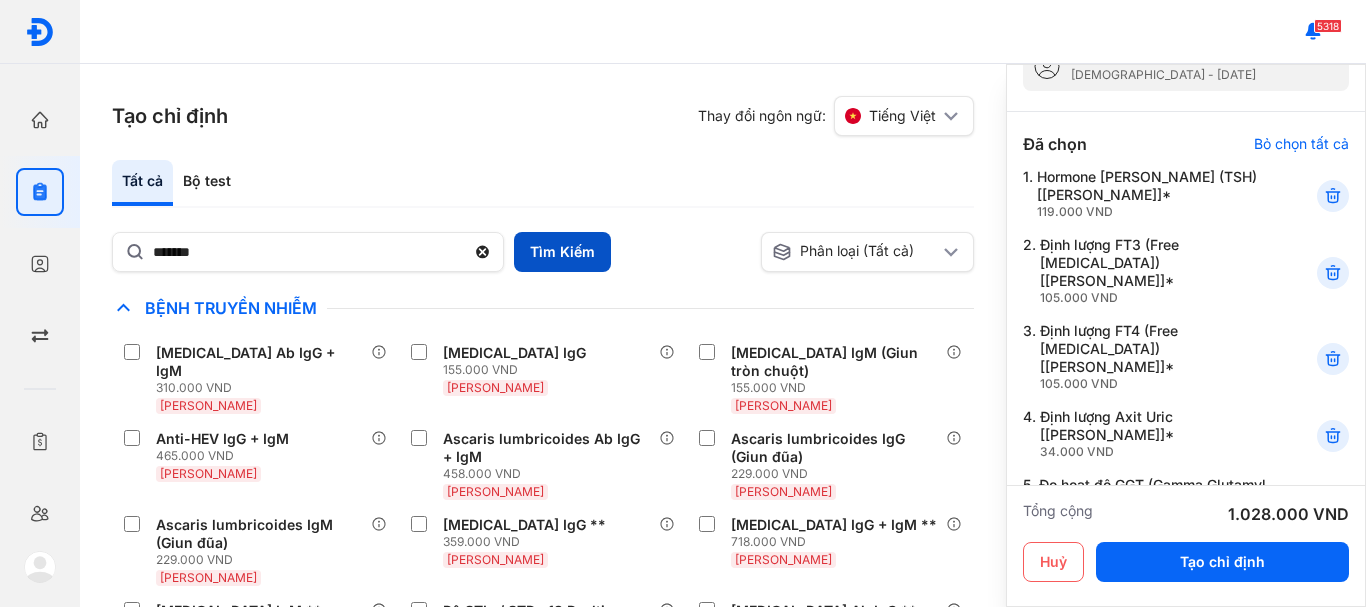 click on "Tìm Kiếm" at bounding box center [562, 252] 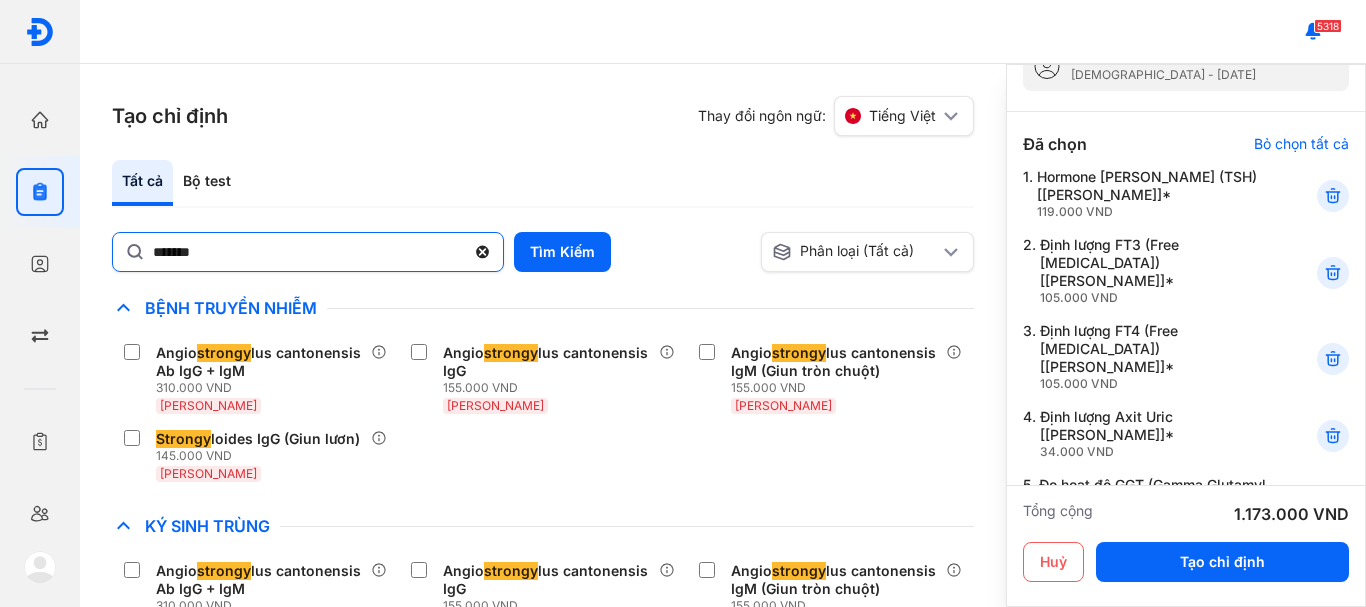 click 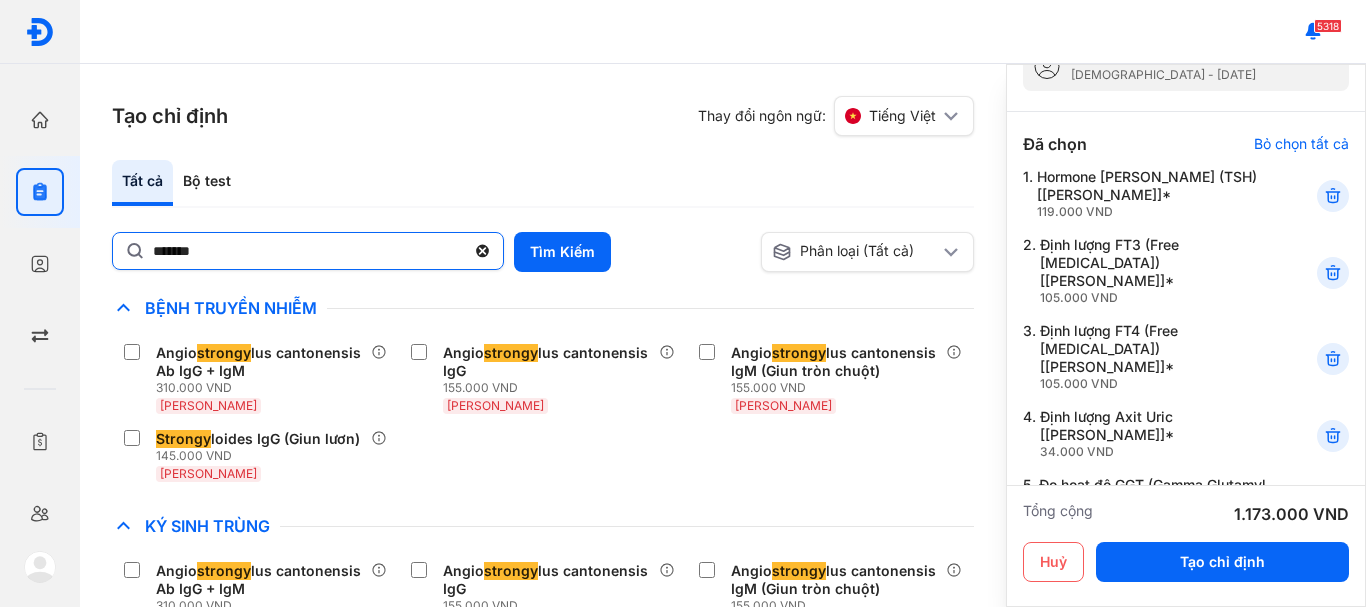 click on "*******" 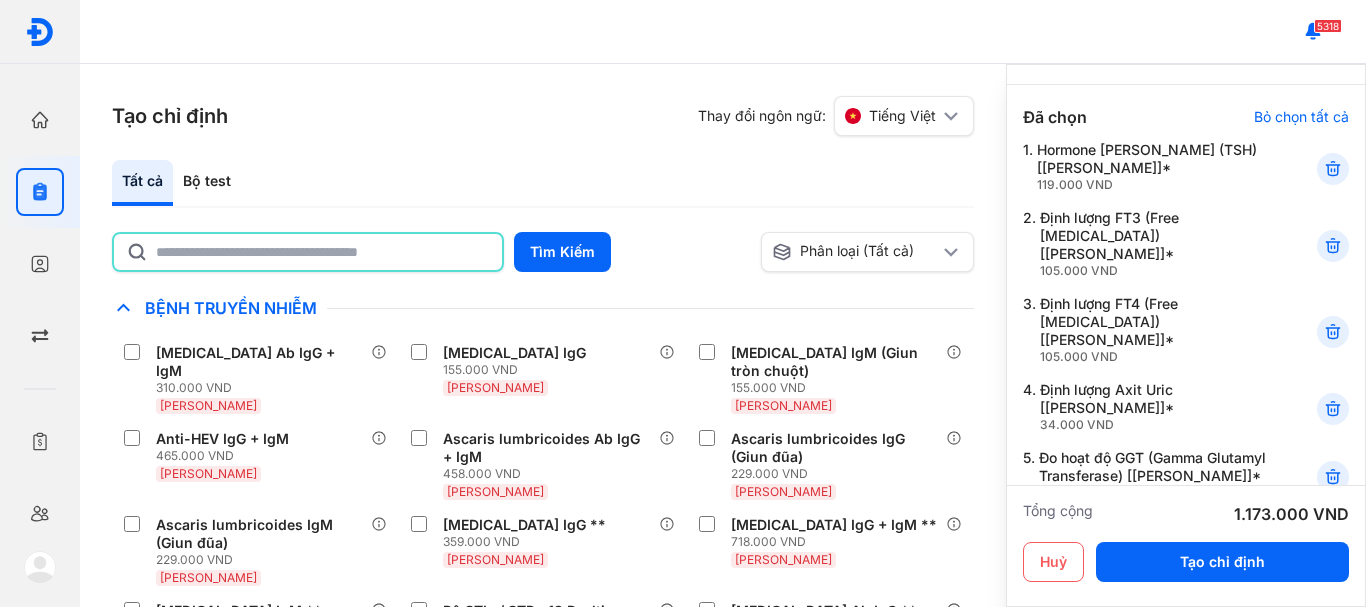scroll, scrollTop: 100, scrollLeft: 0, axis: vertical 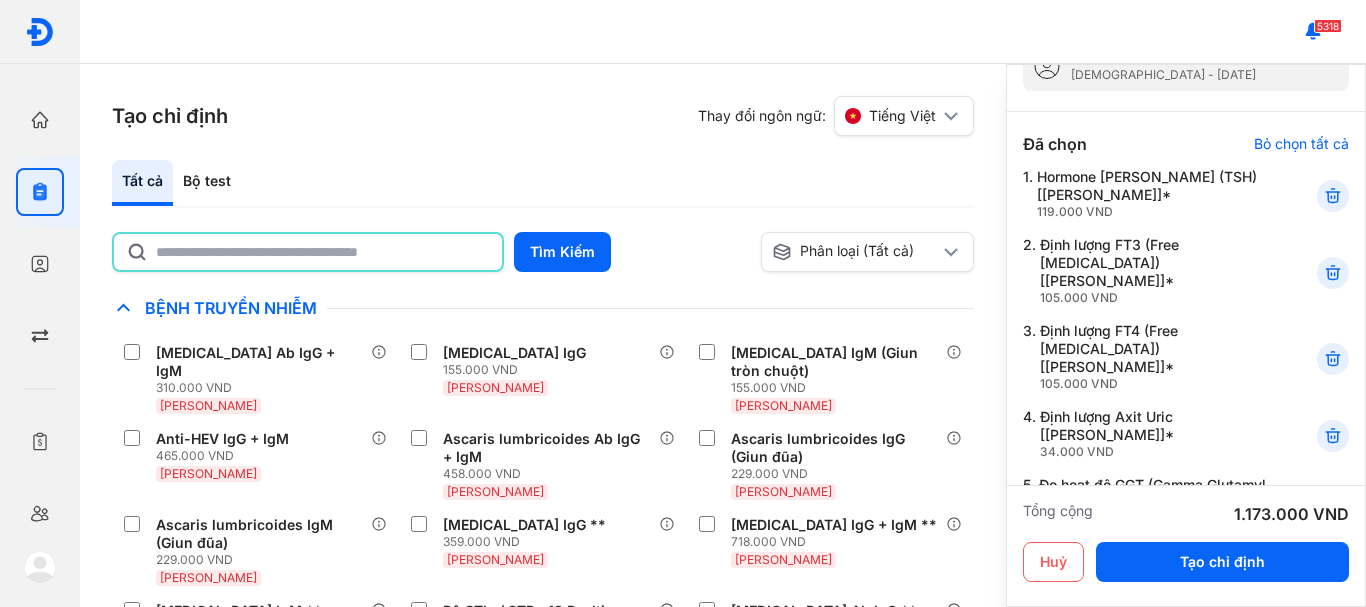 click 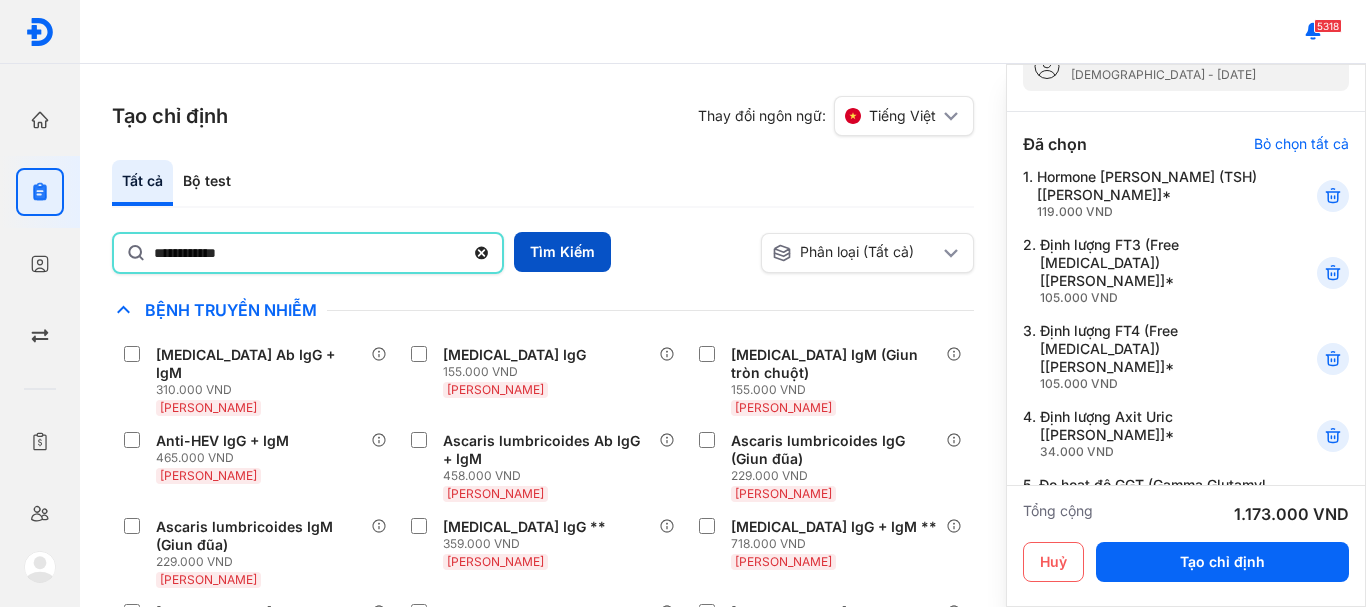 click on "Tìm Kiếm" at bounding box center [562, 252] 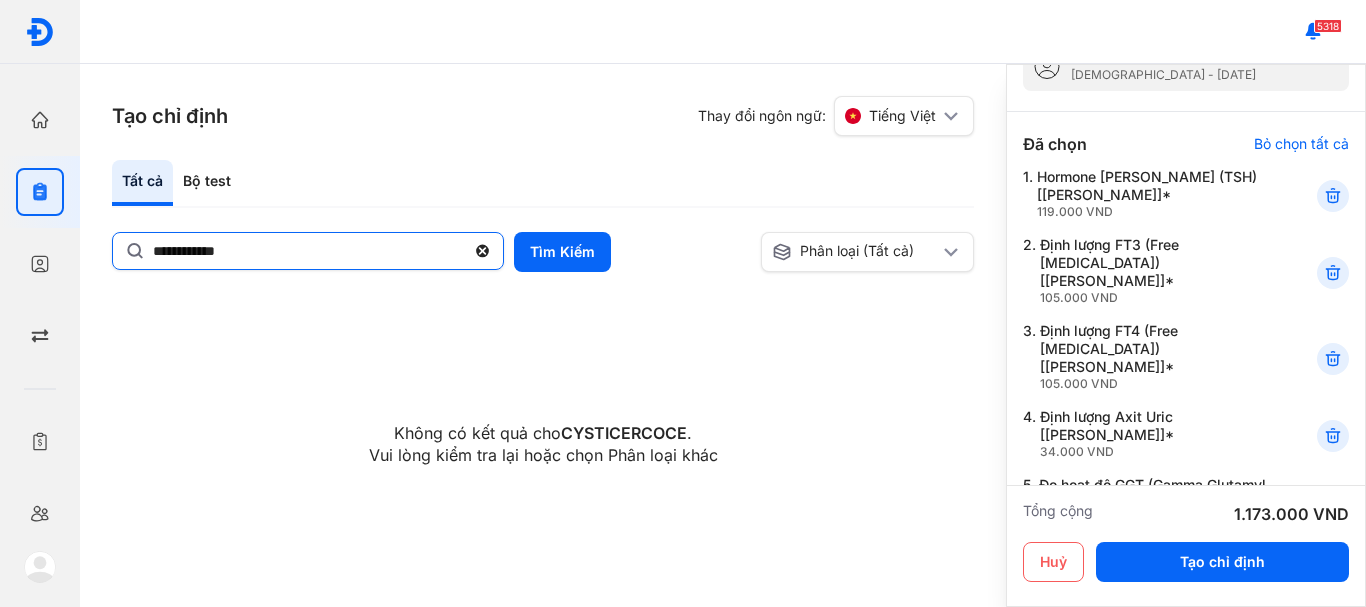 click on "**********" 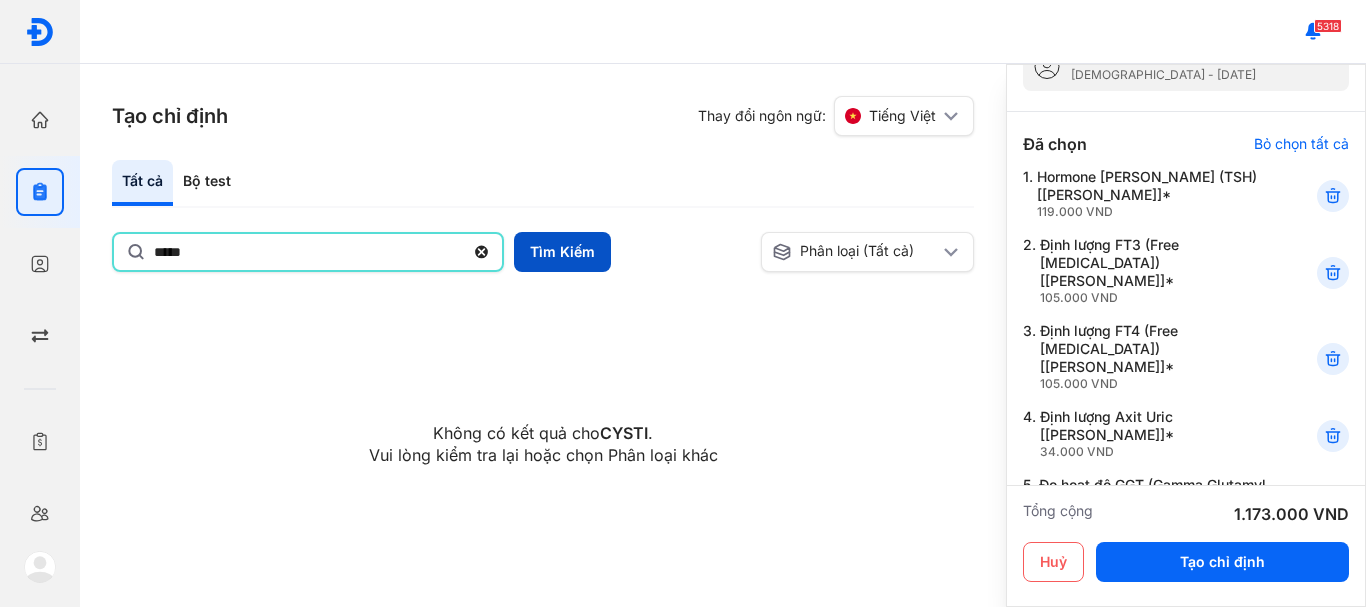 type on "*****" 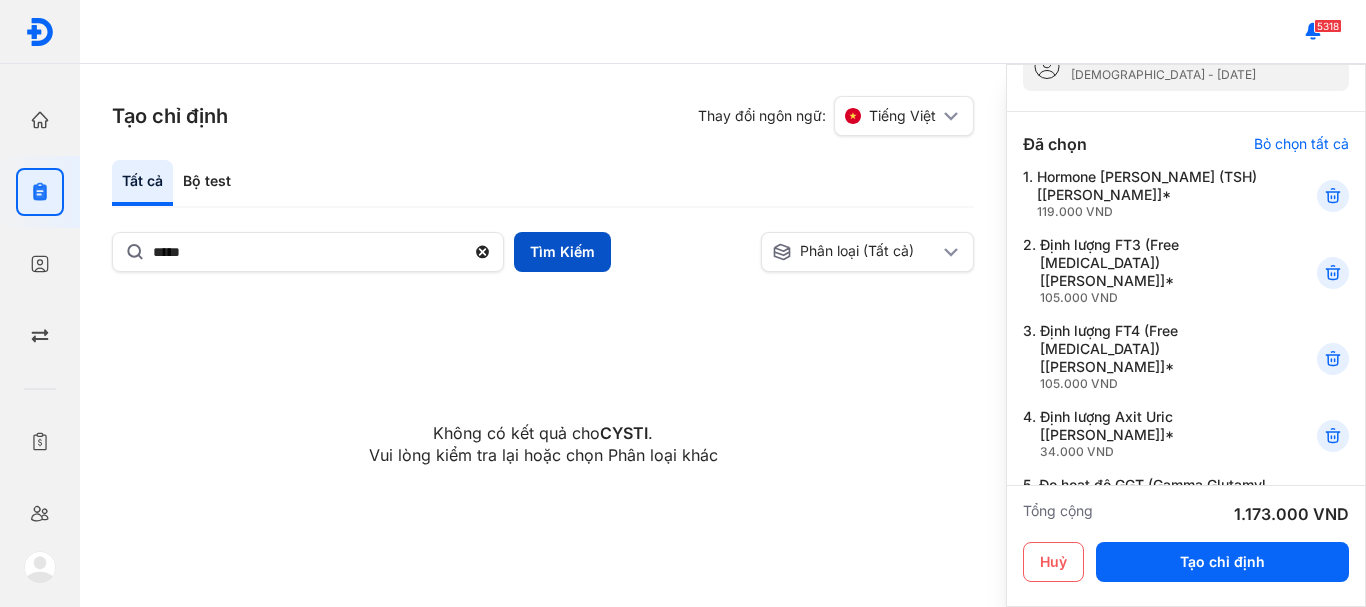 click on "Tìm Kiếm" at bounding box center [562, 252] 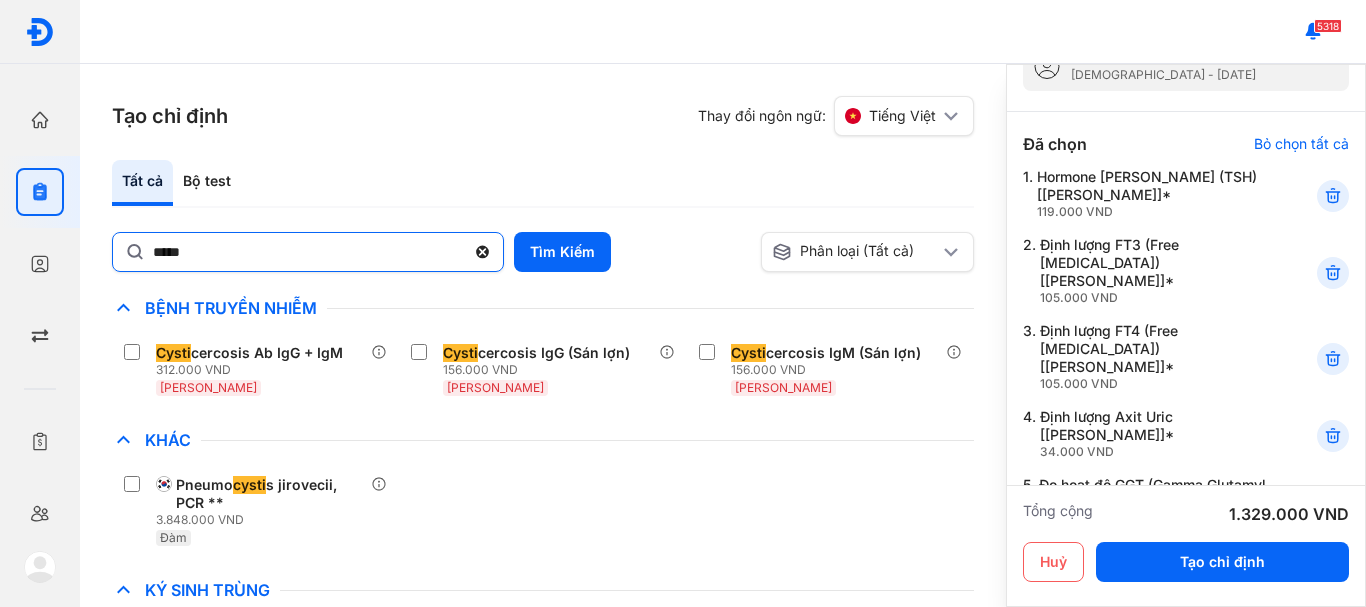 click 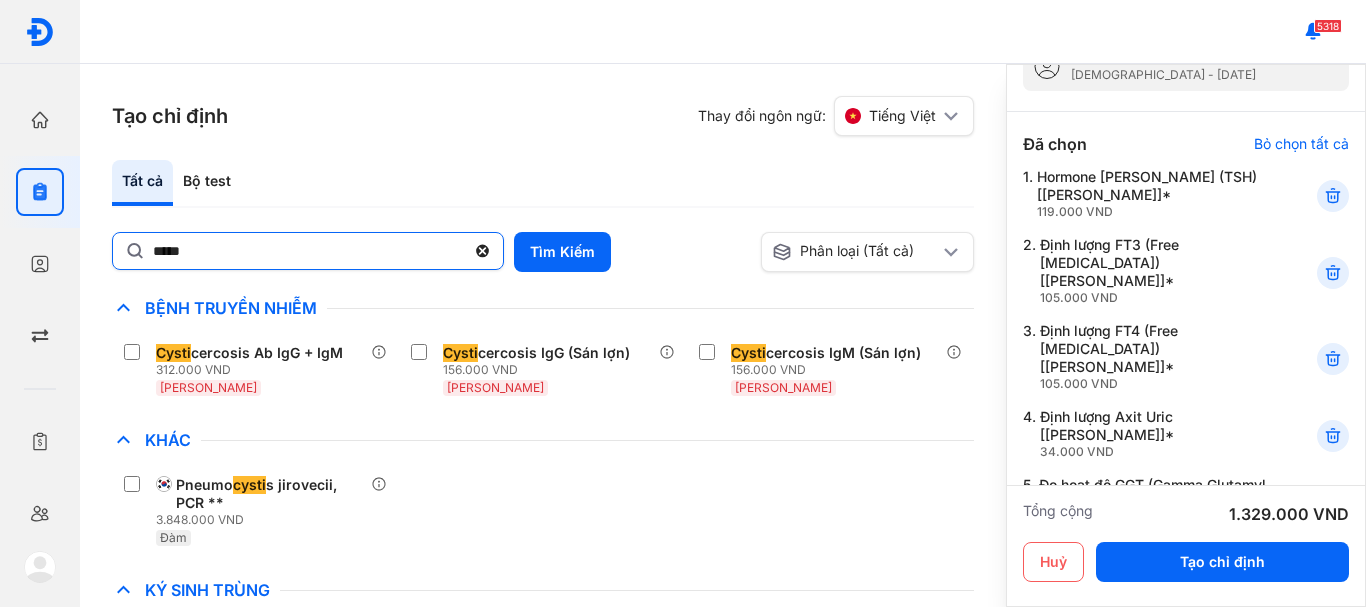 click on "*****" 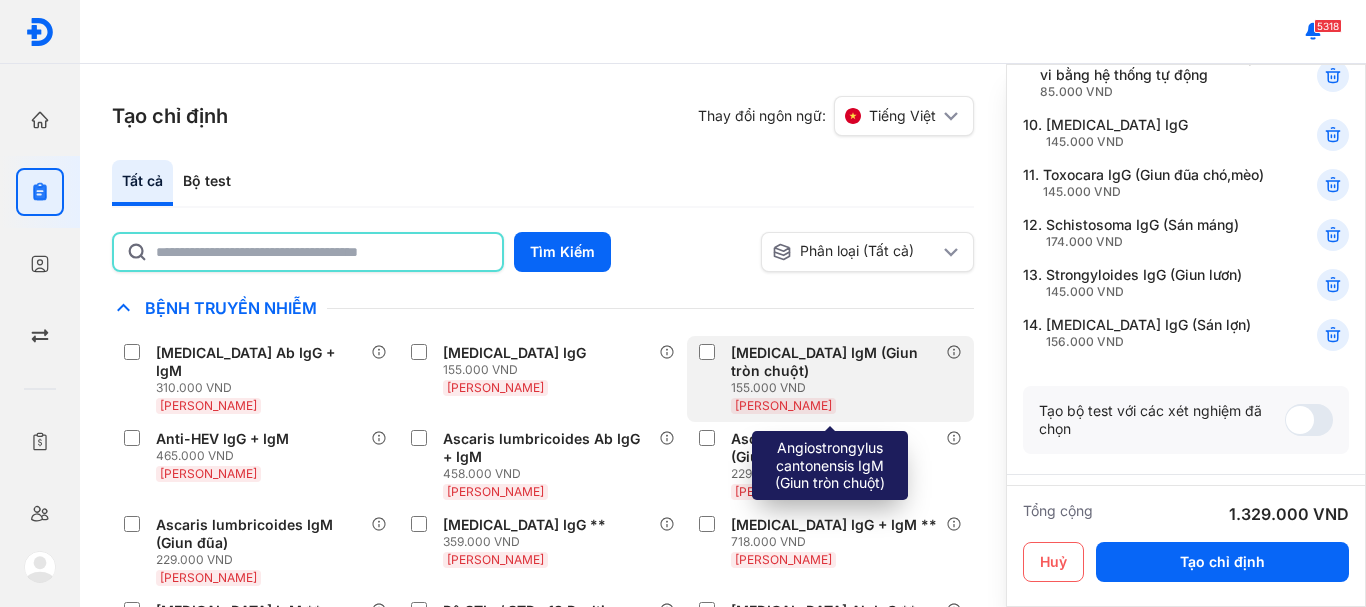 scroll, scrollTop: 782, scrollLeft: 0, axis: vertical 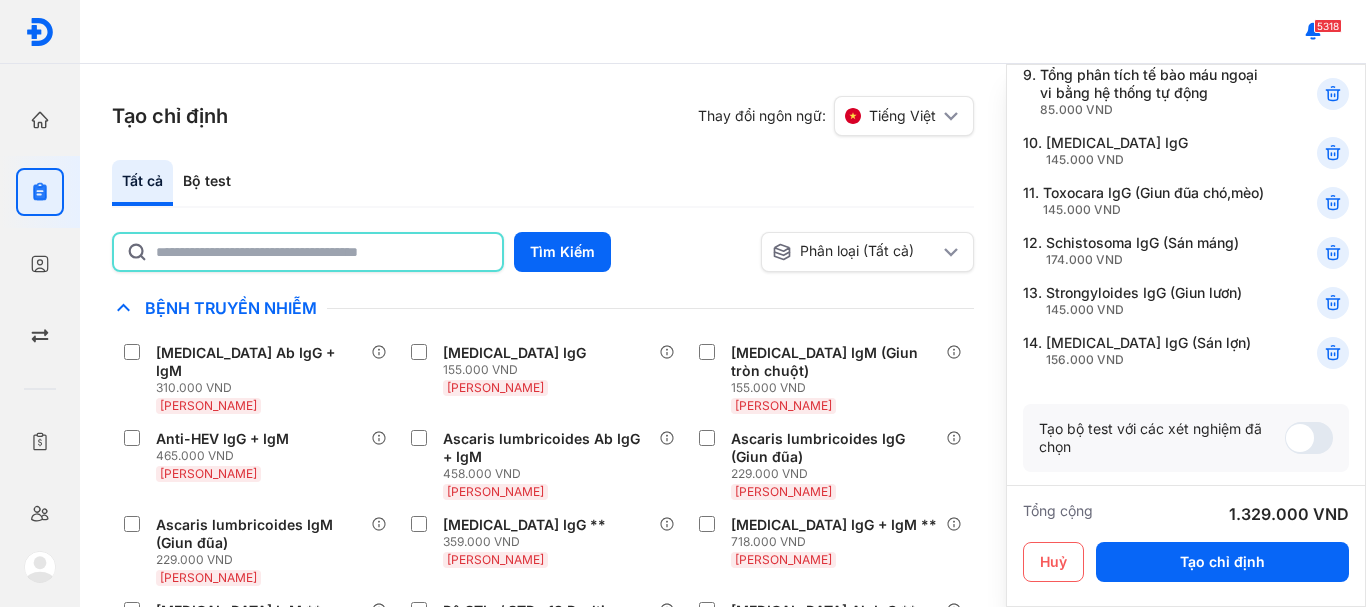 click 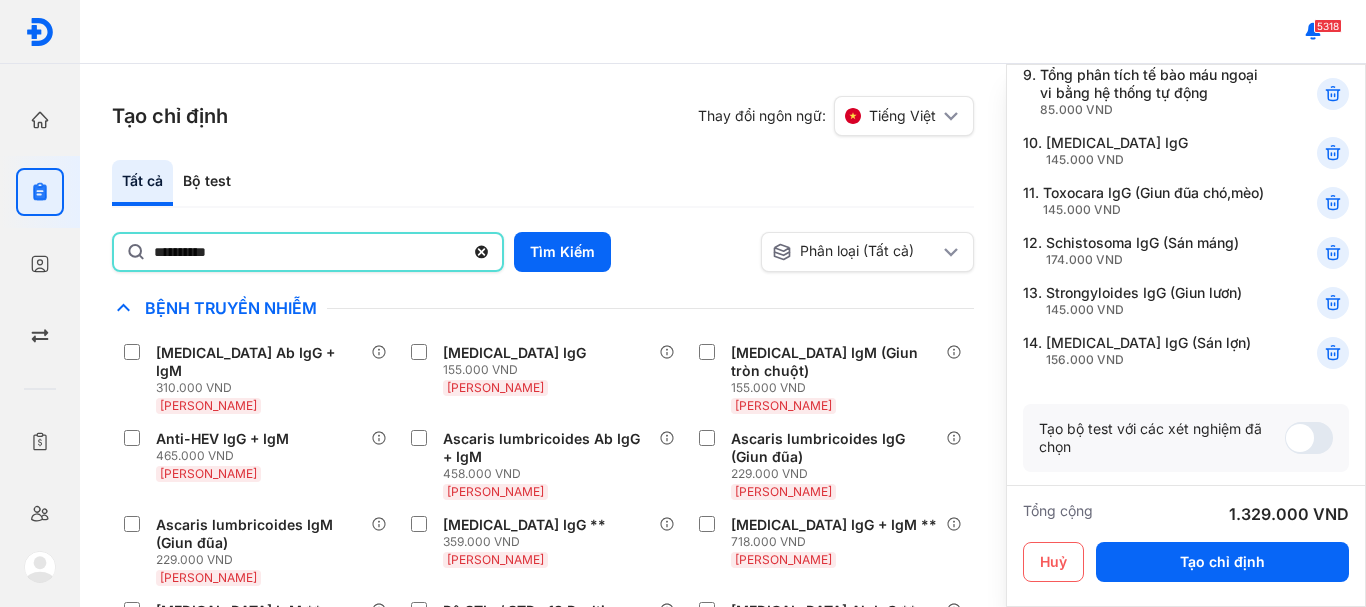 type on "**********" 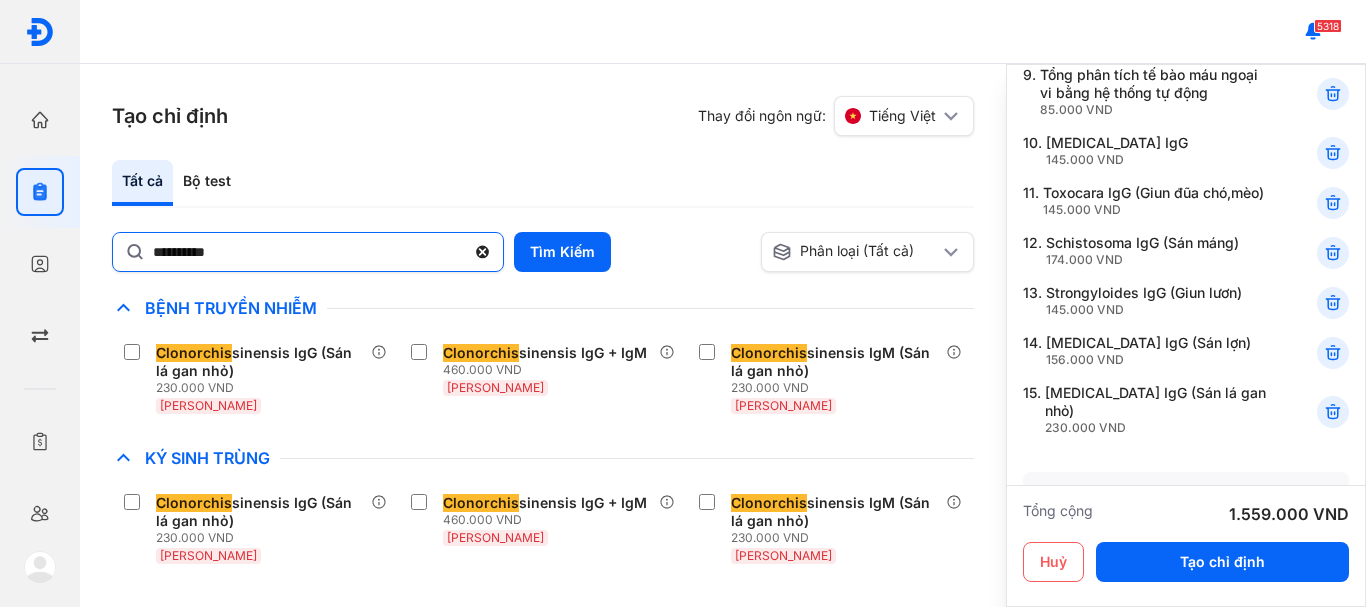 click 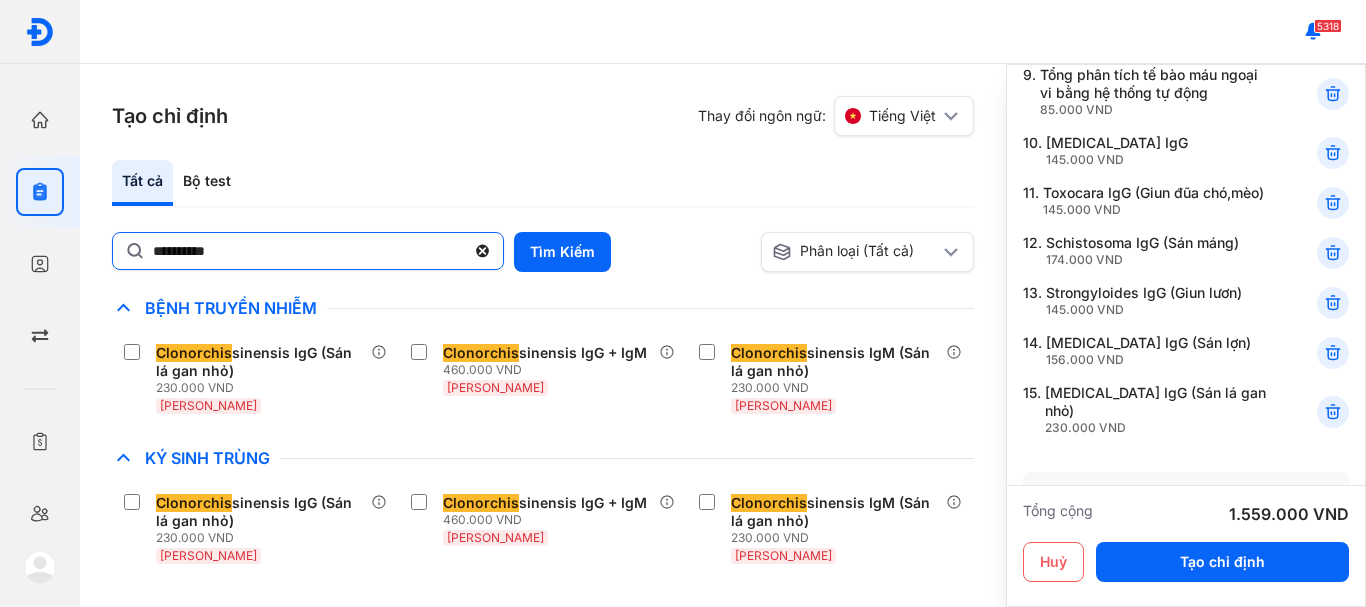 click on "**********" 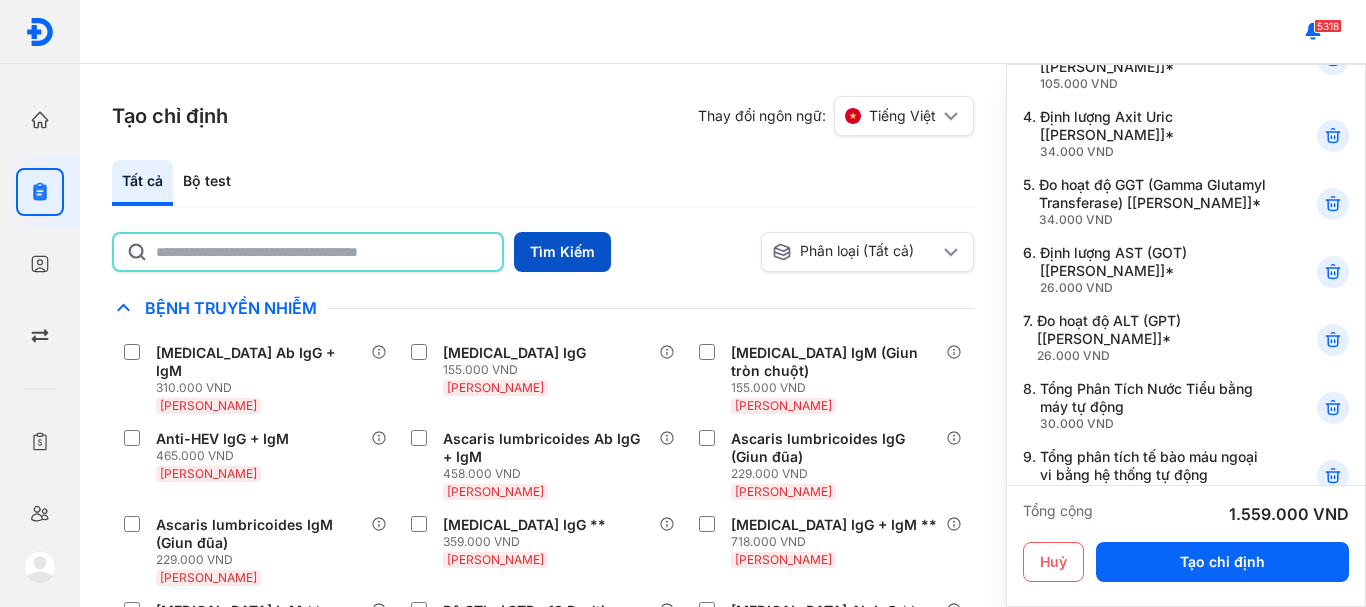 scroll, scrollTop: 382, scrollLeft: 0, axis: vertical 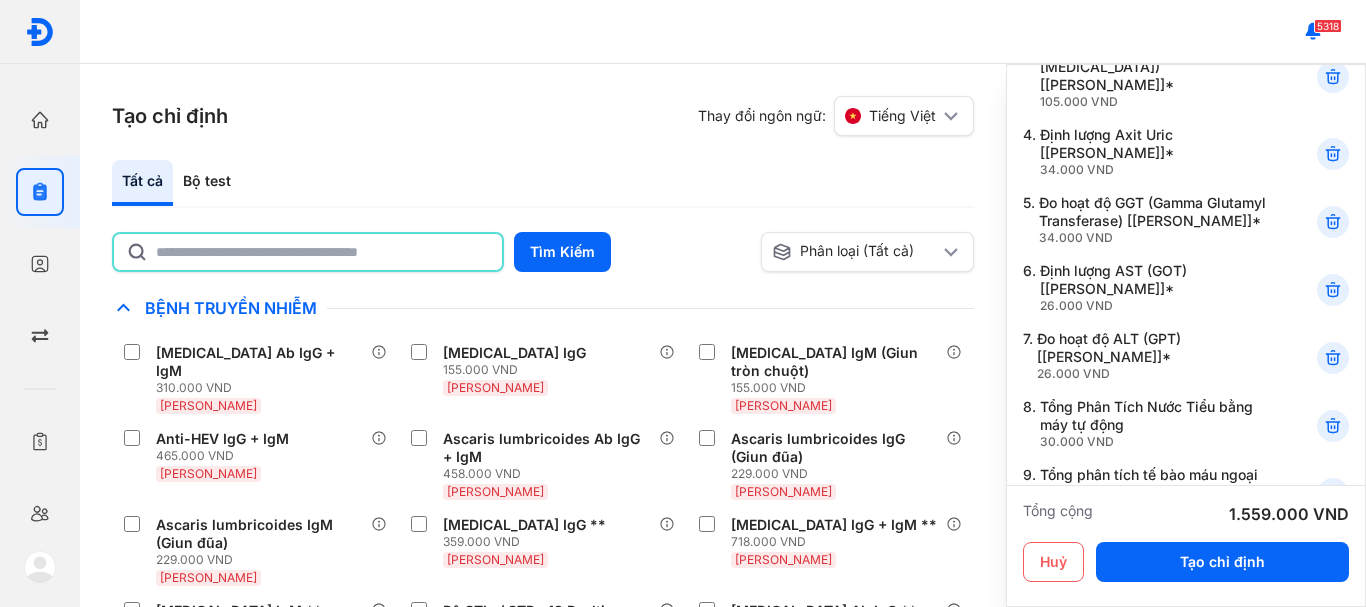 click 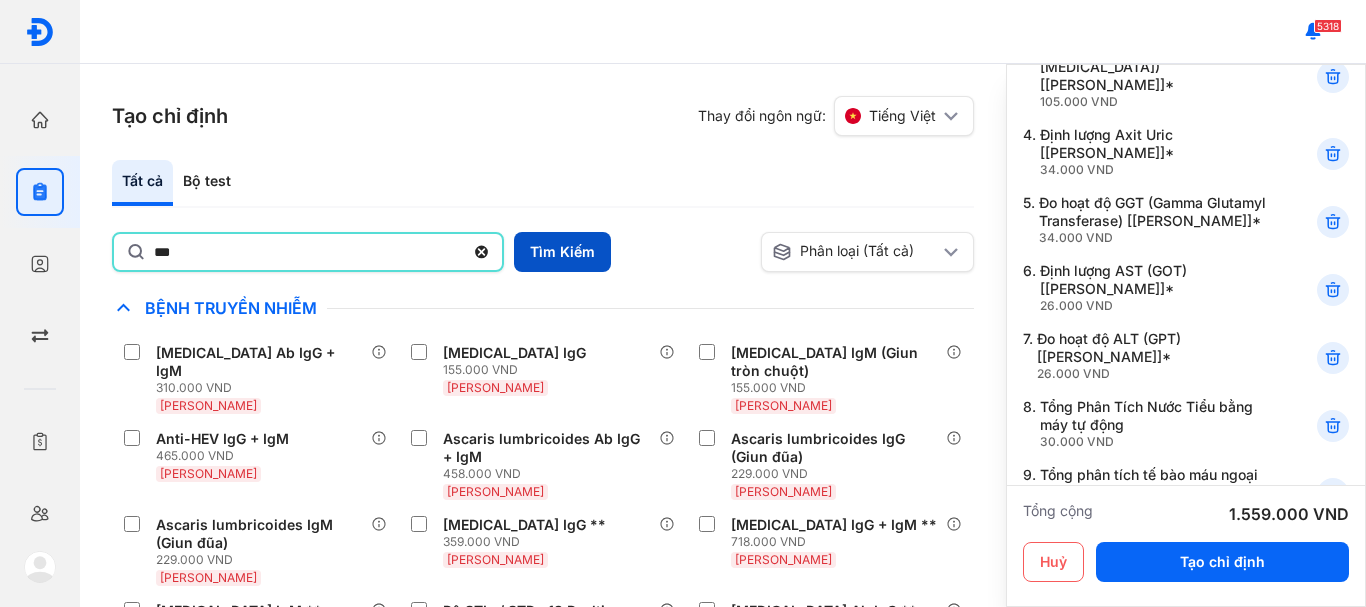 type on "***" 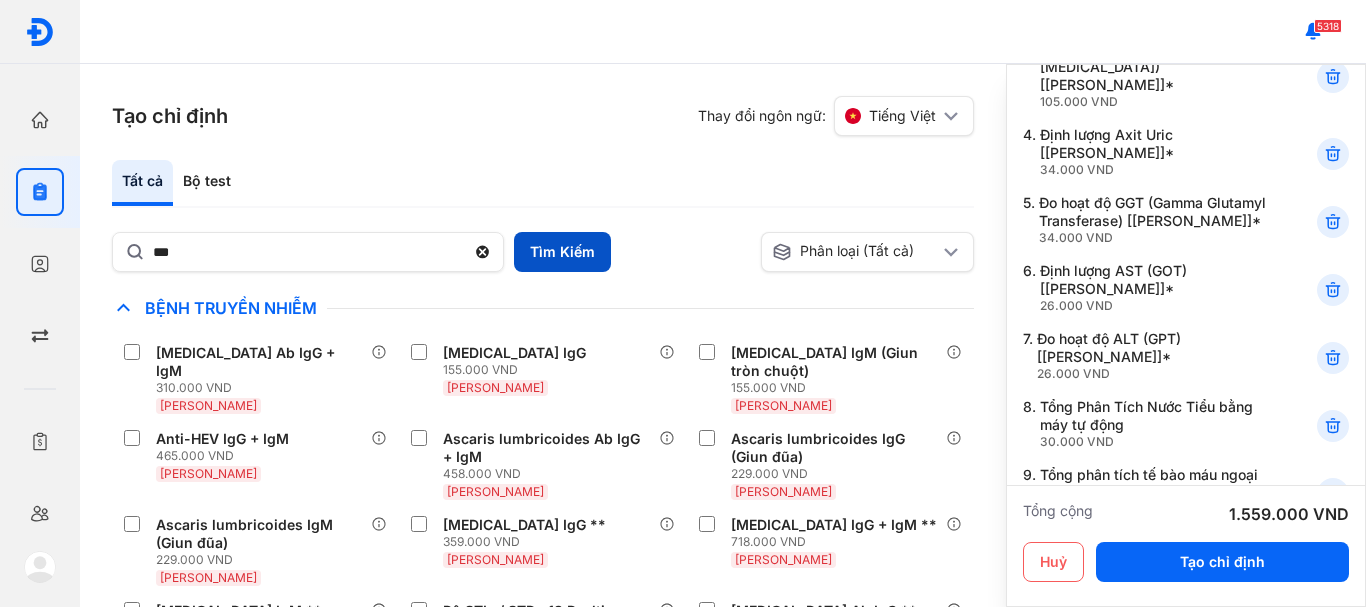click on "Tìm Kiếm" at bounding box center [562, 252] 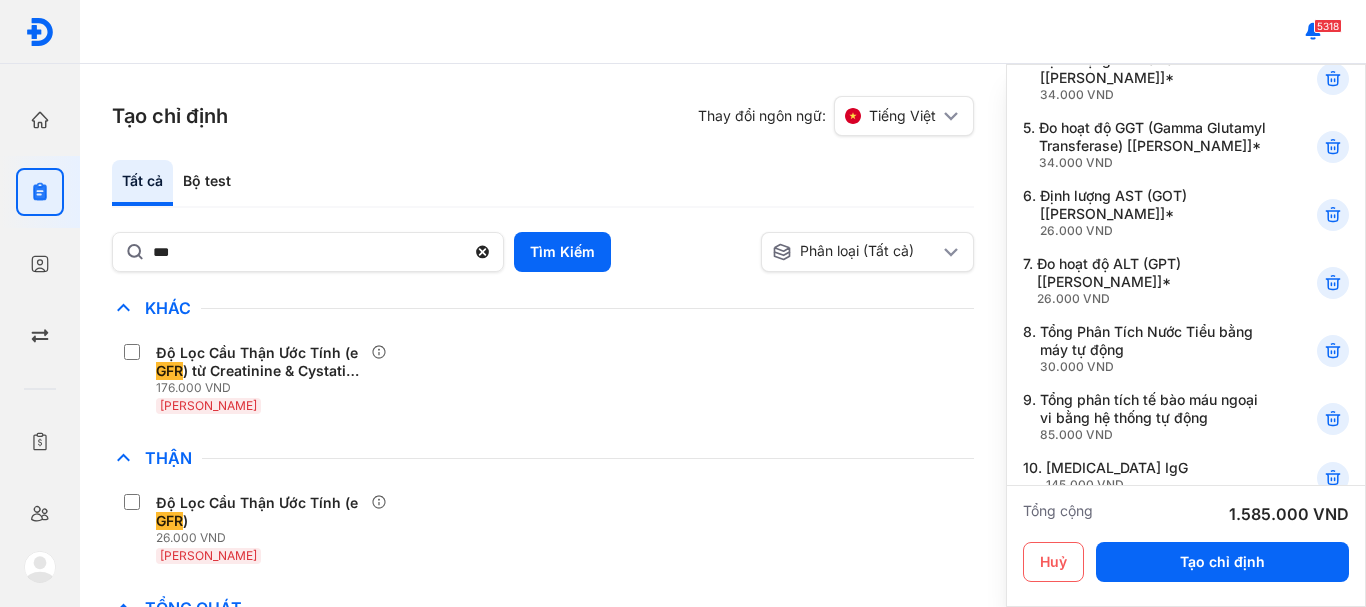 scroll, scrollTop: 300, scrollLeft: 0, axis: vertical 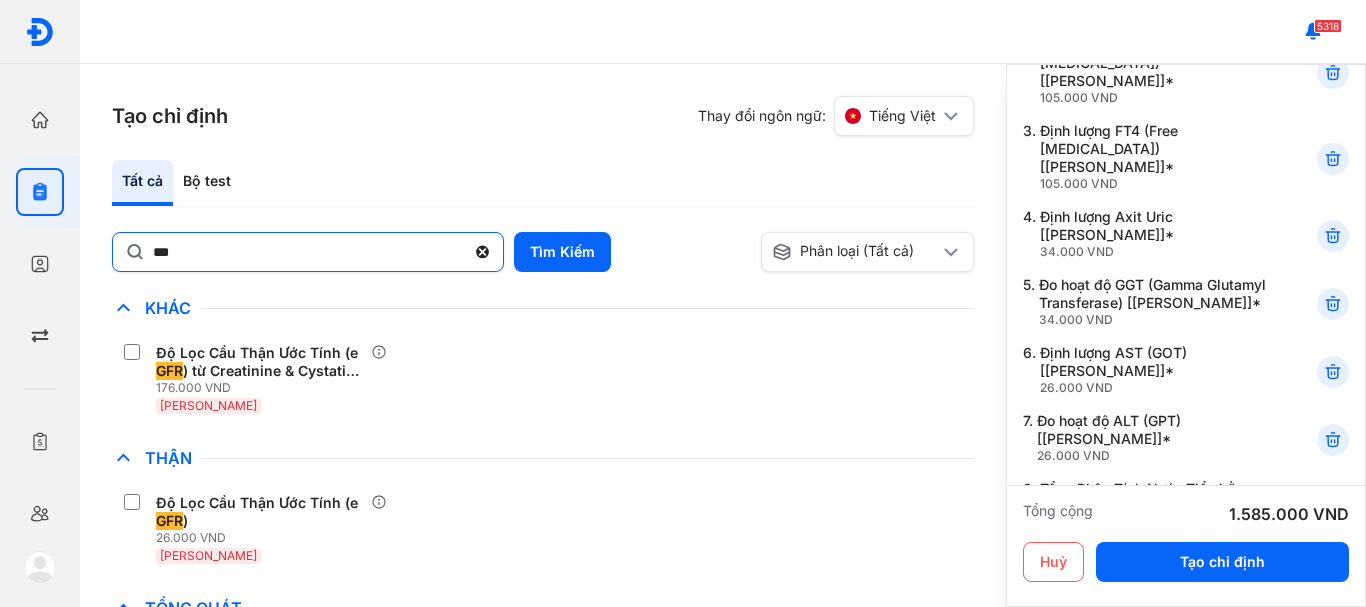 click 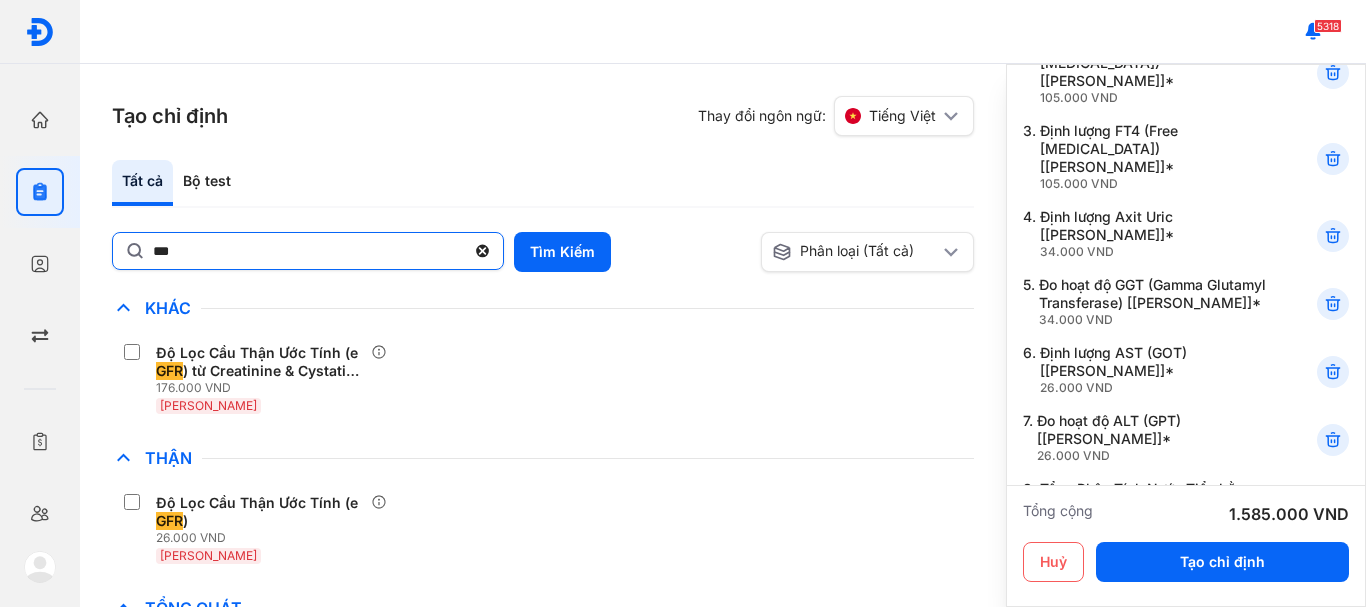 click on "***" 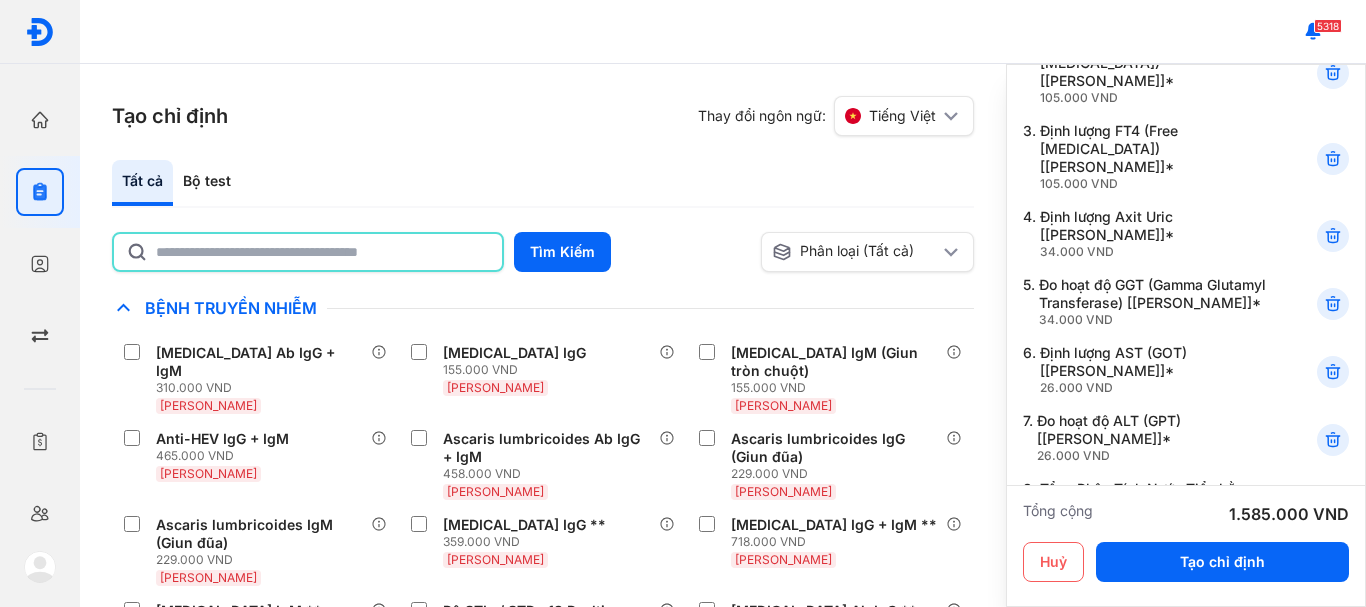 click 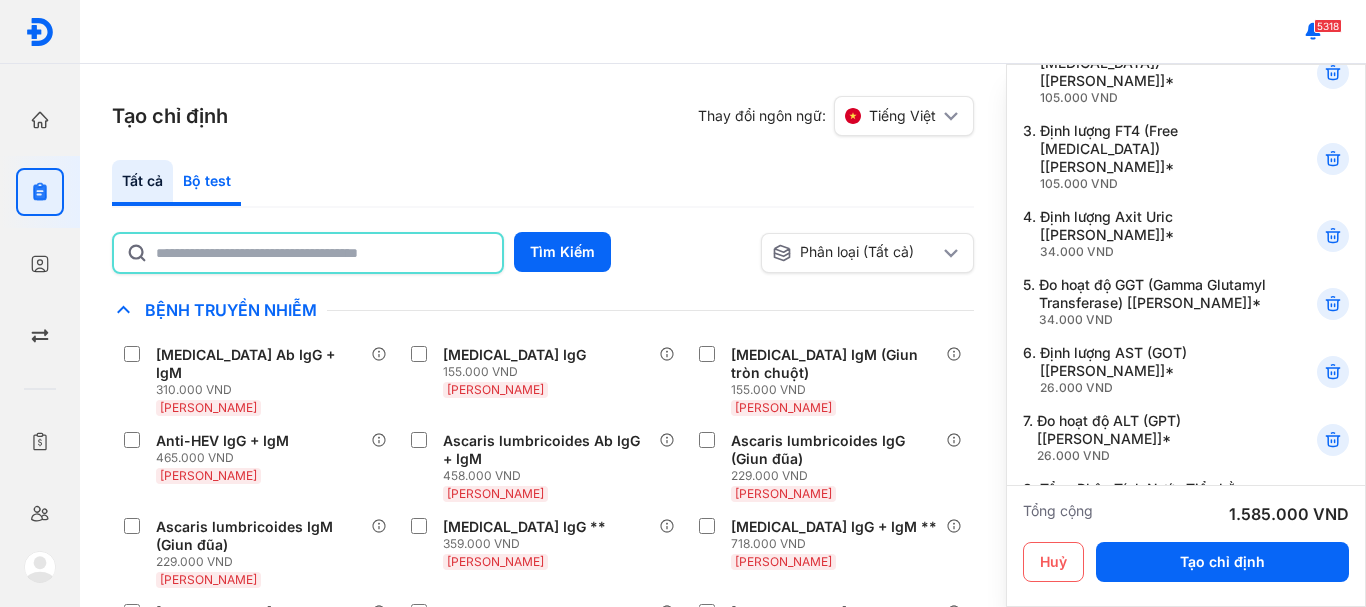 click on "Bộ test" 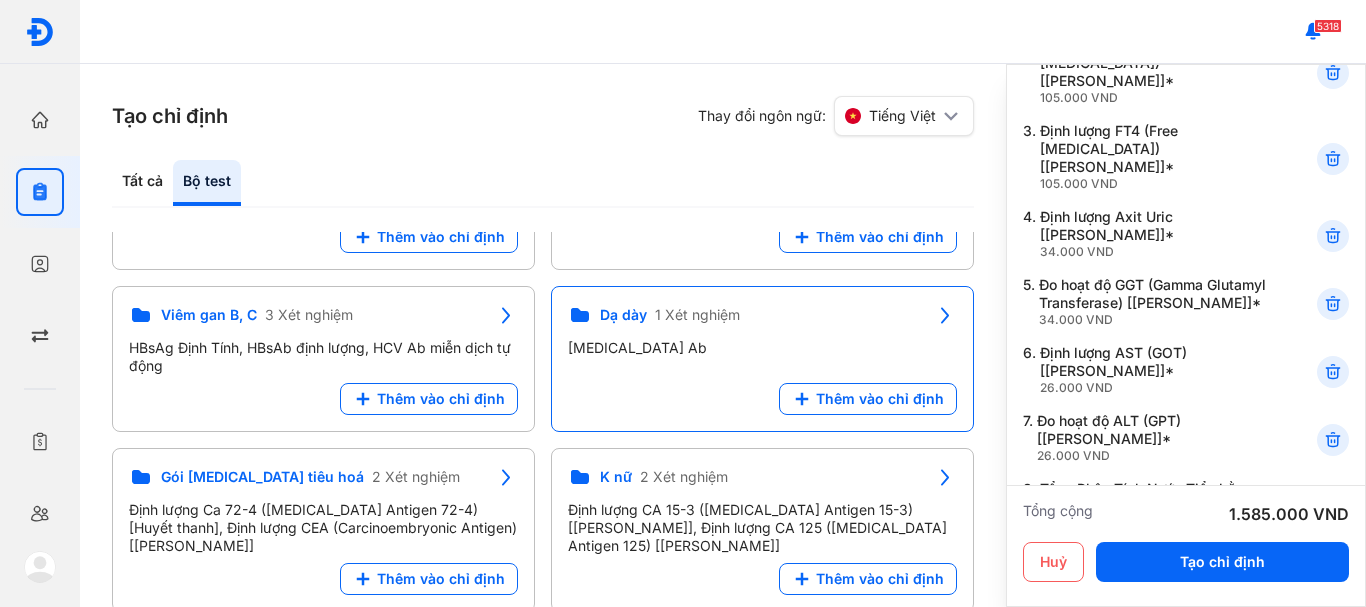 scroll, scrollTop: 700, scrollLeft: 0, axis: vertical 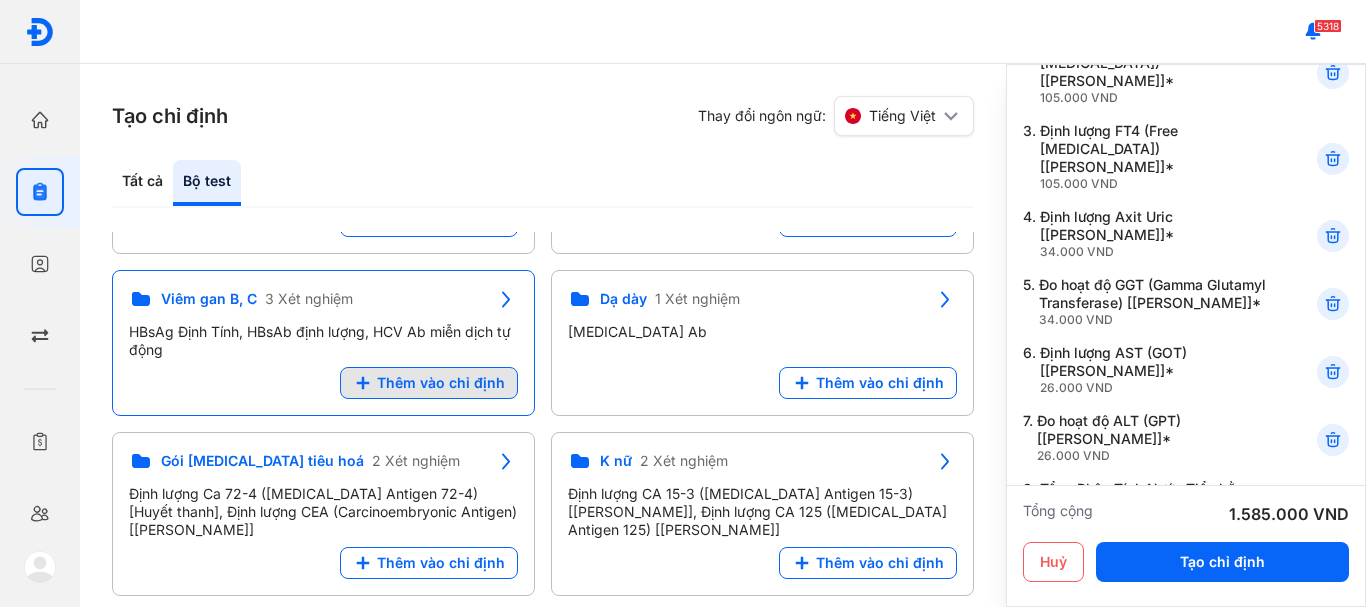 click on "Thêm vào chỉ định" 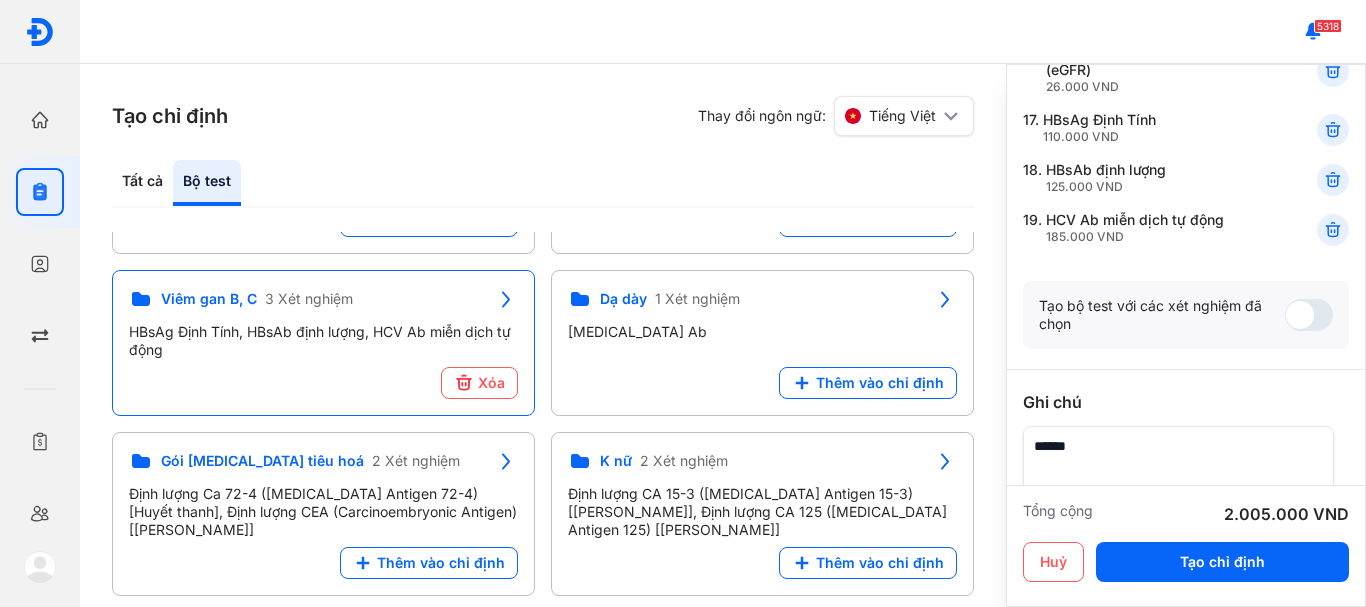 scroll, scrollTop: 1200, scrollLeft: 0, axis: vertical 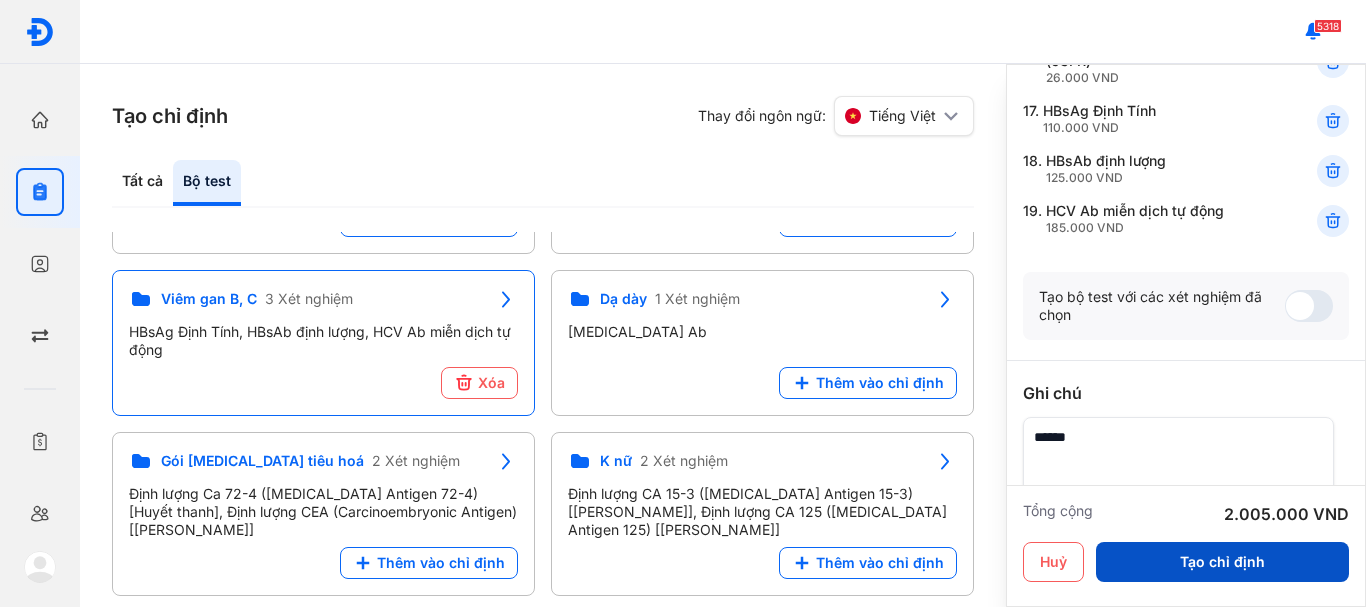 click on "Tạo chỉ định" at bounding box center (1222, 562) 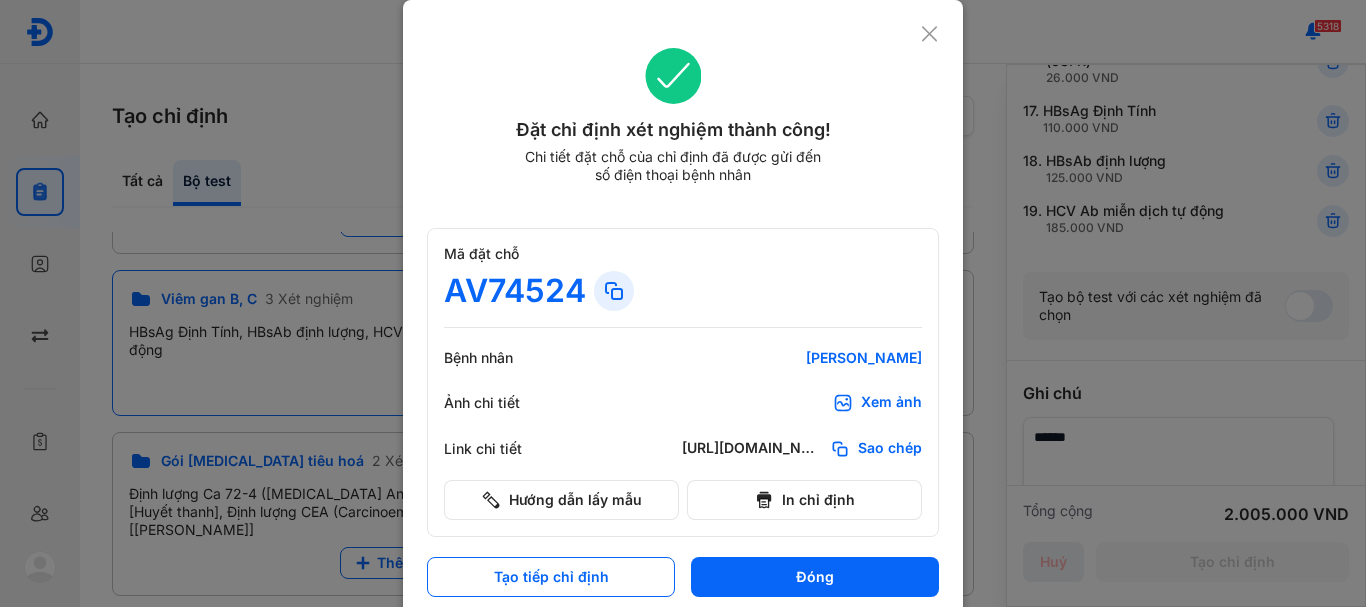 scroll, scrollTop: 1164, scrollLeft: 0, axis: vertical 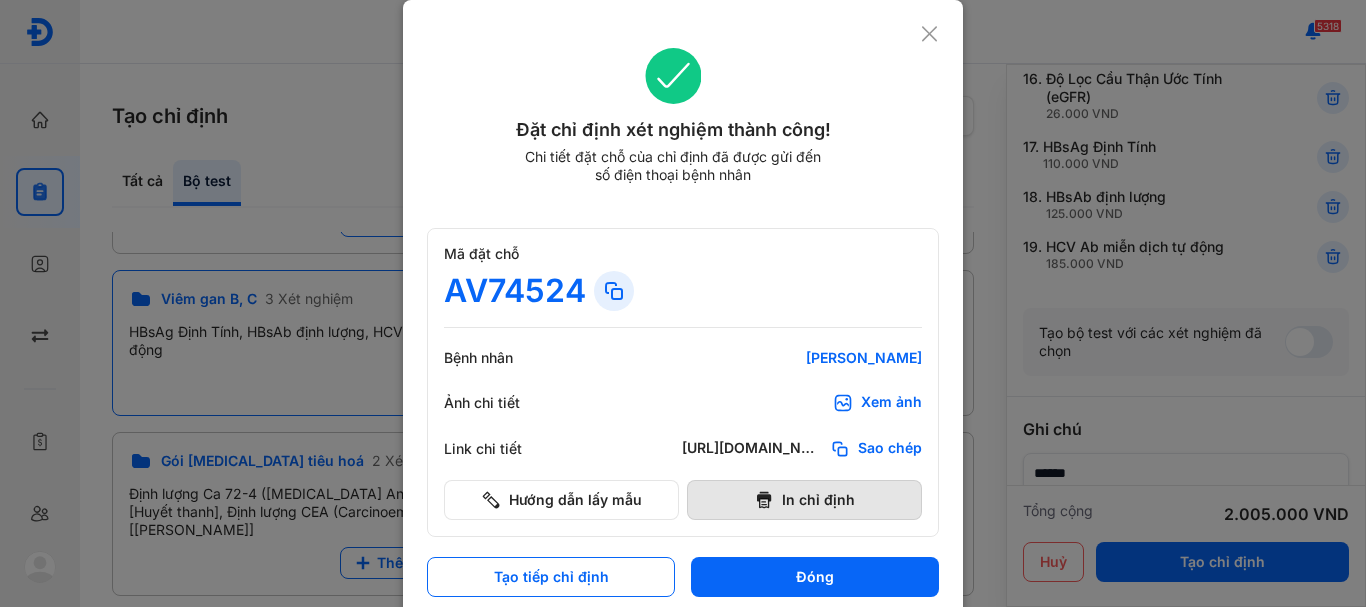 click on "In chỉ định" at bounding box center (804, 500) 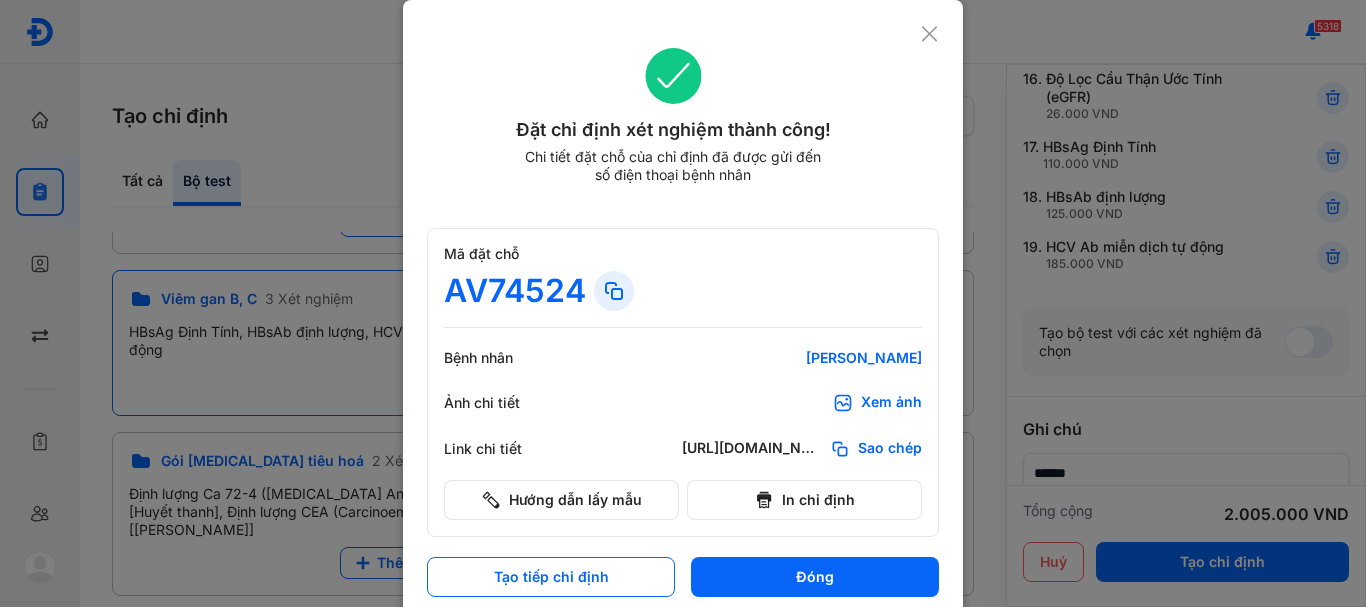 scroll, scrollTop: 0, scrollLeft: 0, axis: both 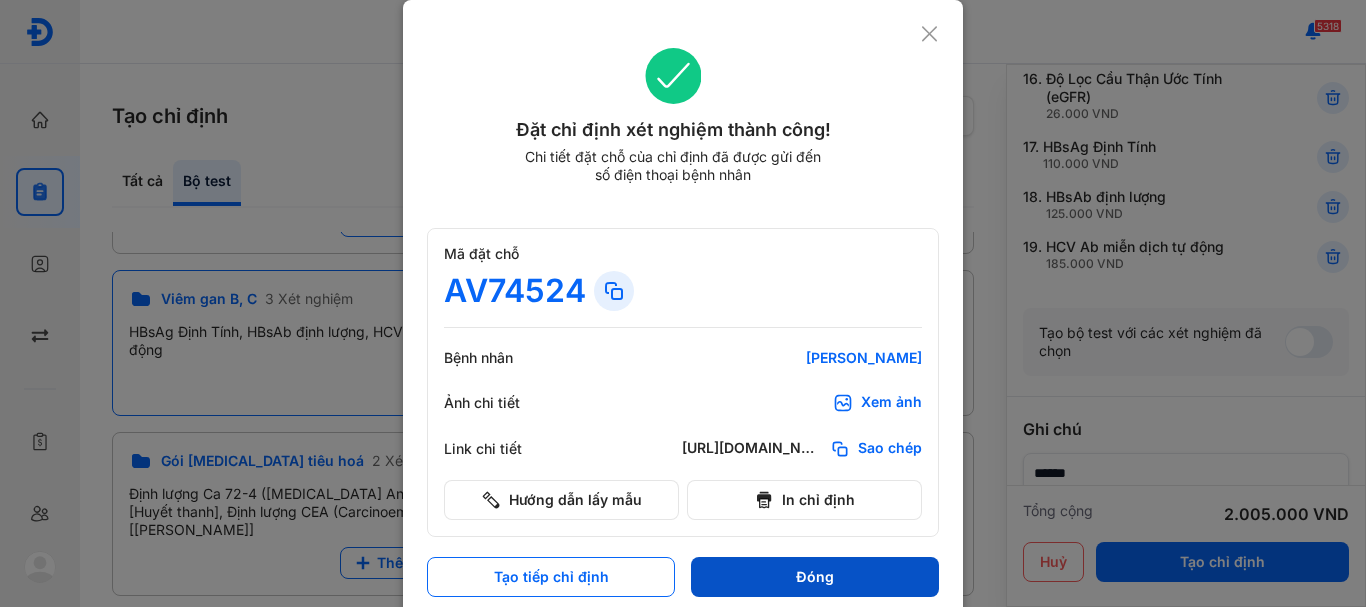click on "Đóng" at bounding box center [815, 577] 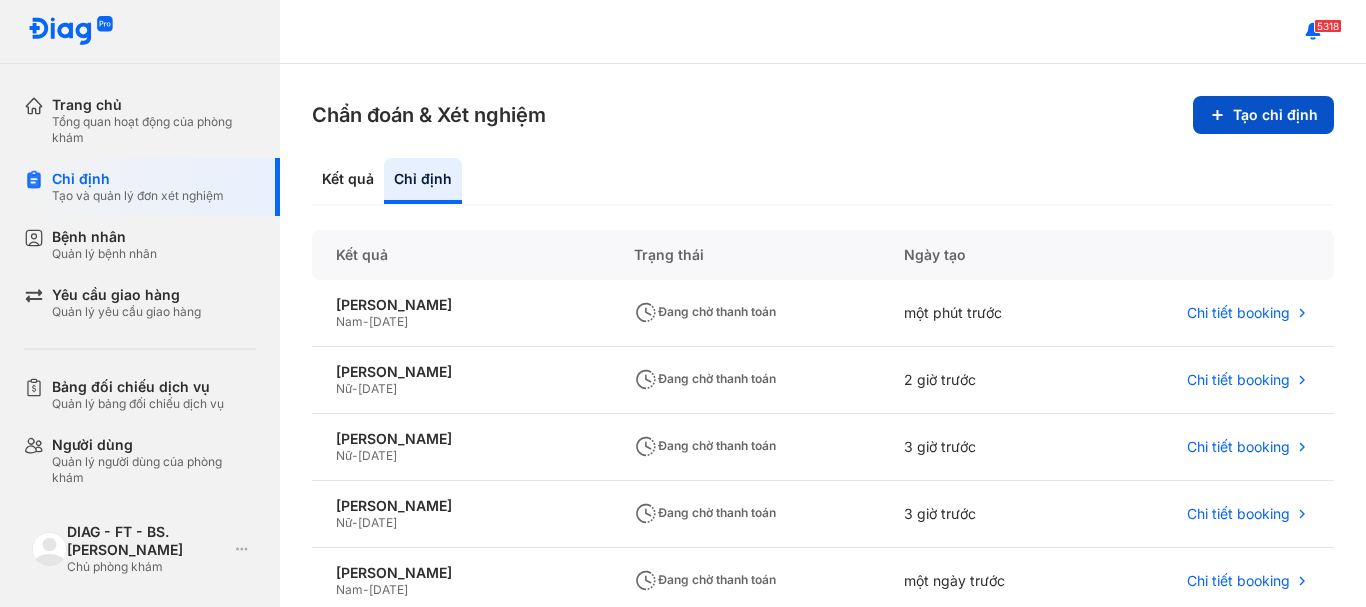 click on "Tạo chỉ định" at bounding box center (1263, 115) 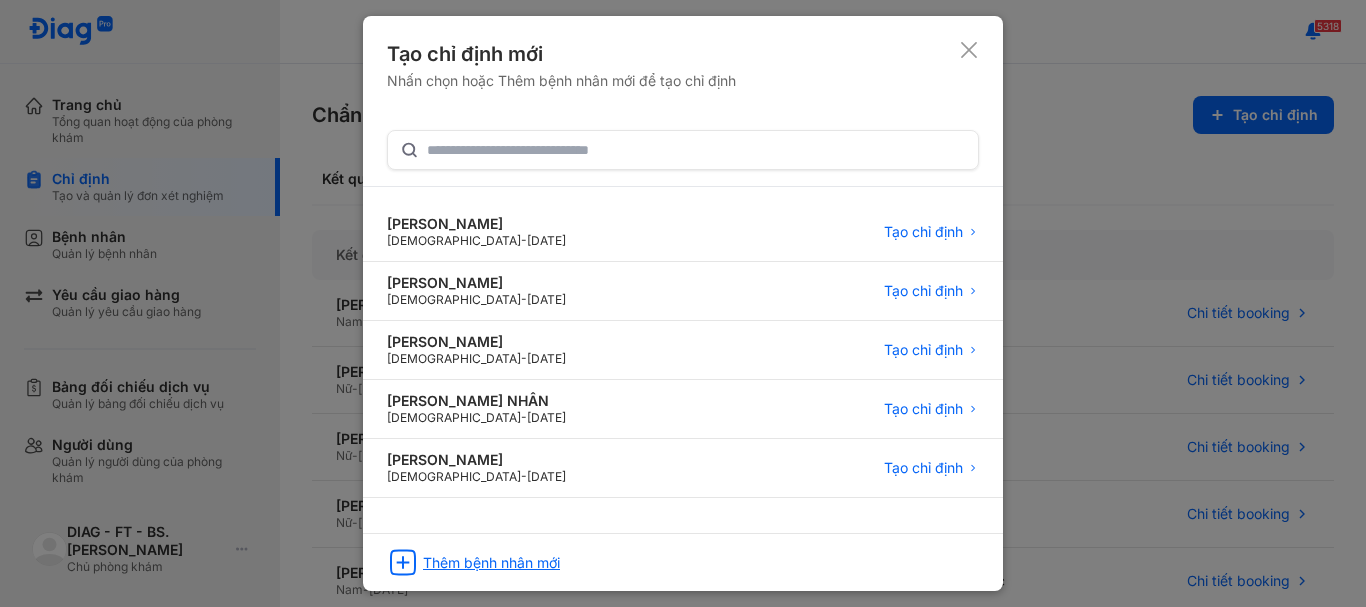click on "Thêm bệnh nhân mới" at bounding box center [491, 563] 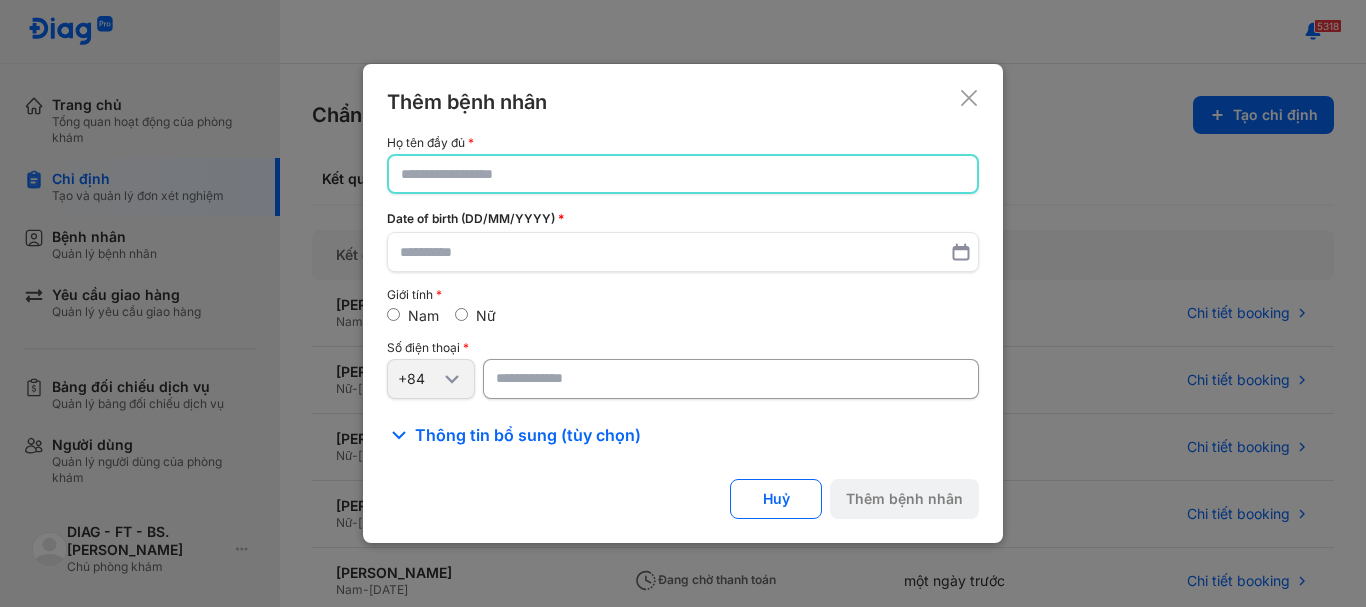 click 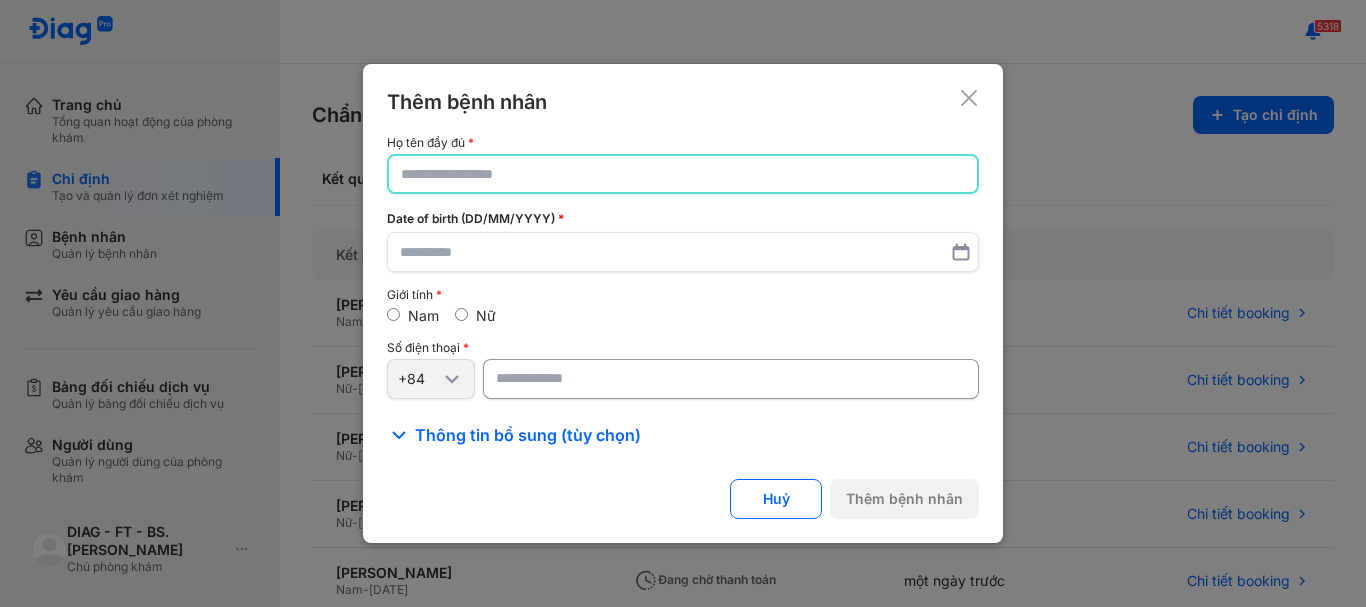 type on "*" 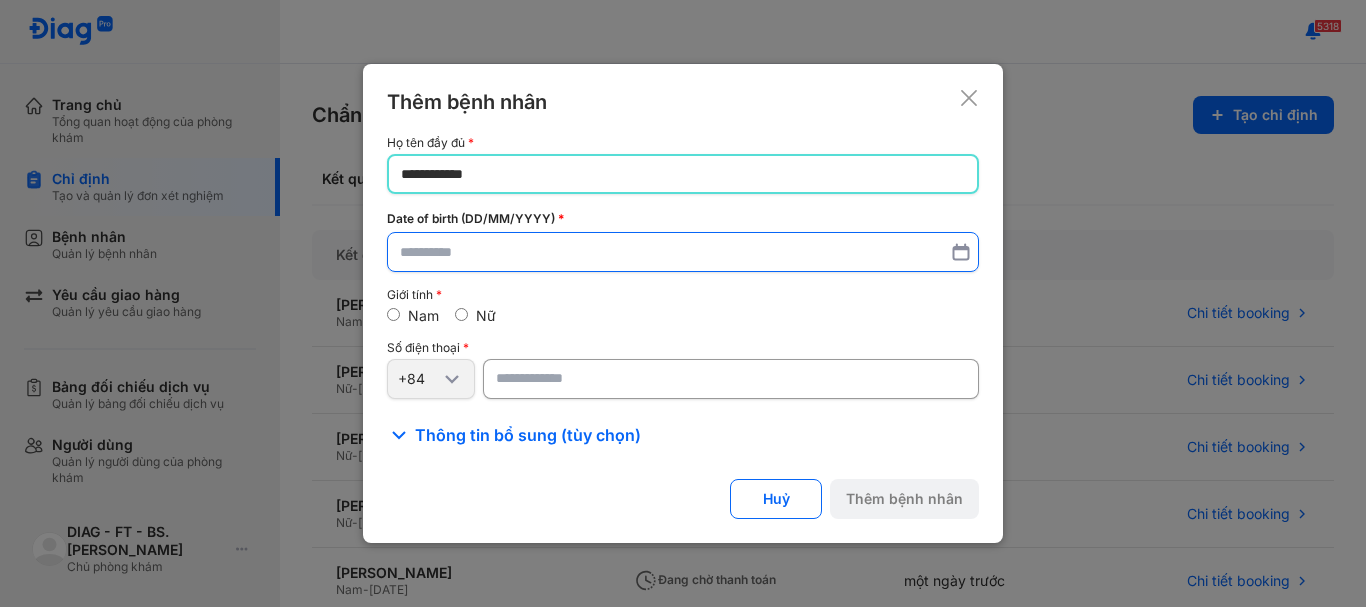 type on "**********" 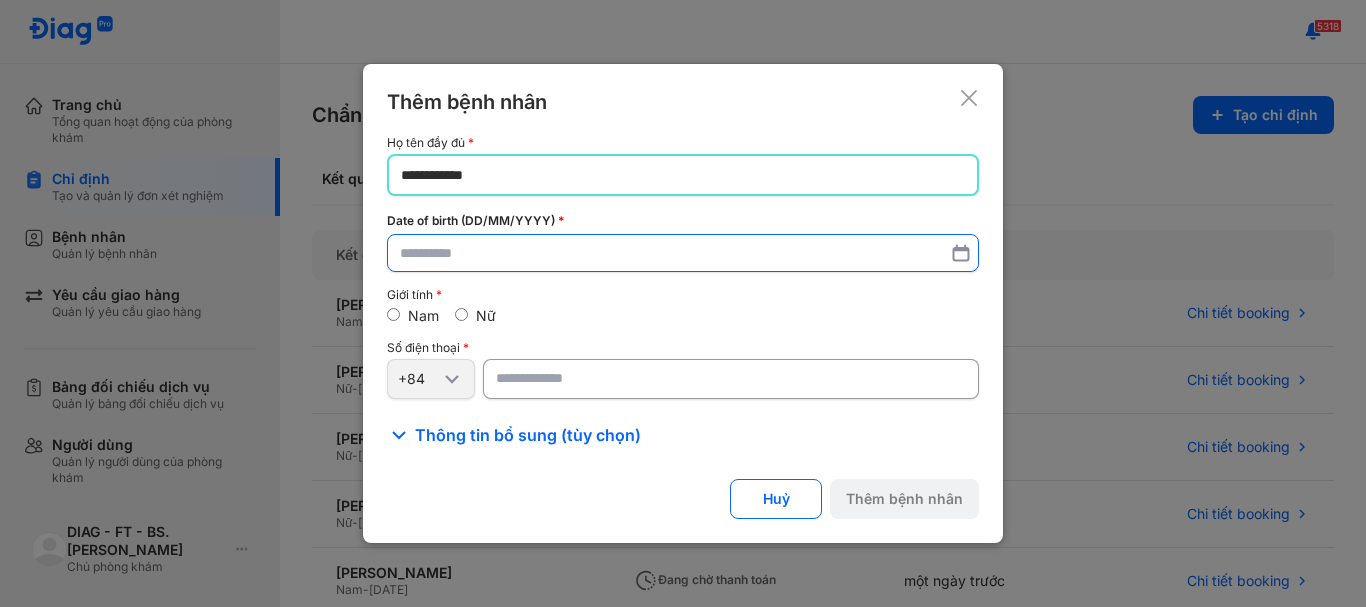 click at bounding box center [683, 253] 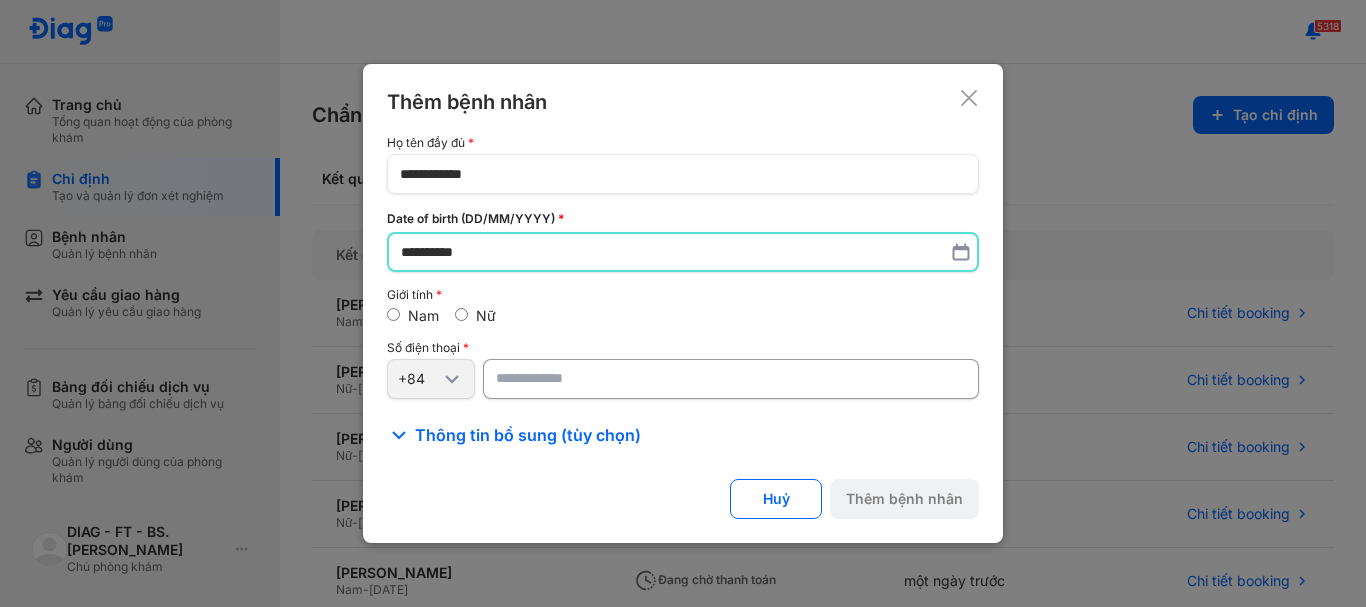 type on "**********" 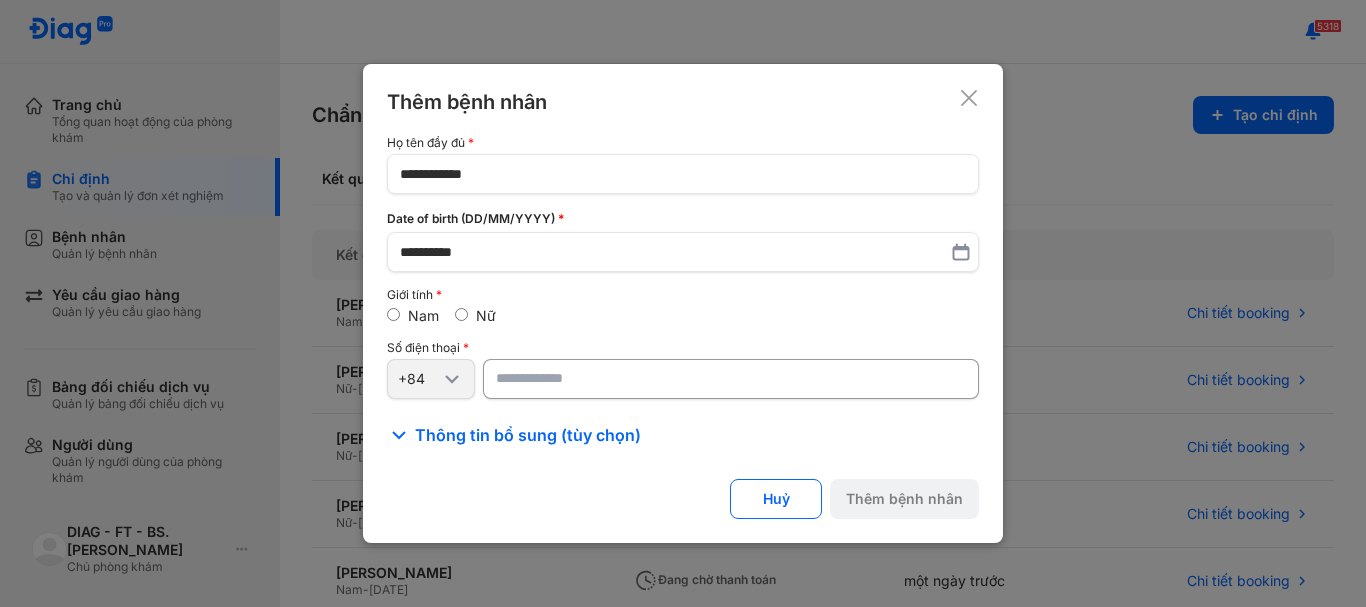 click at bounding box center (731, 379) 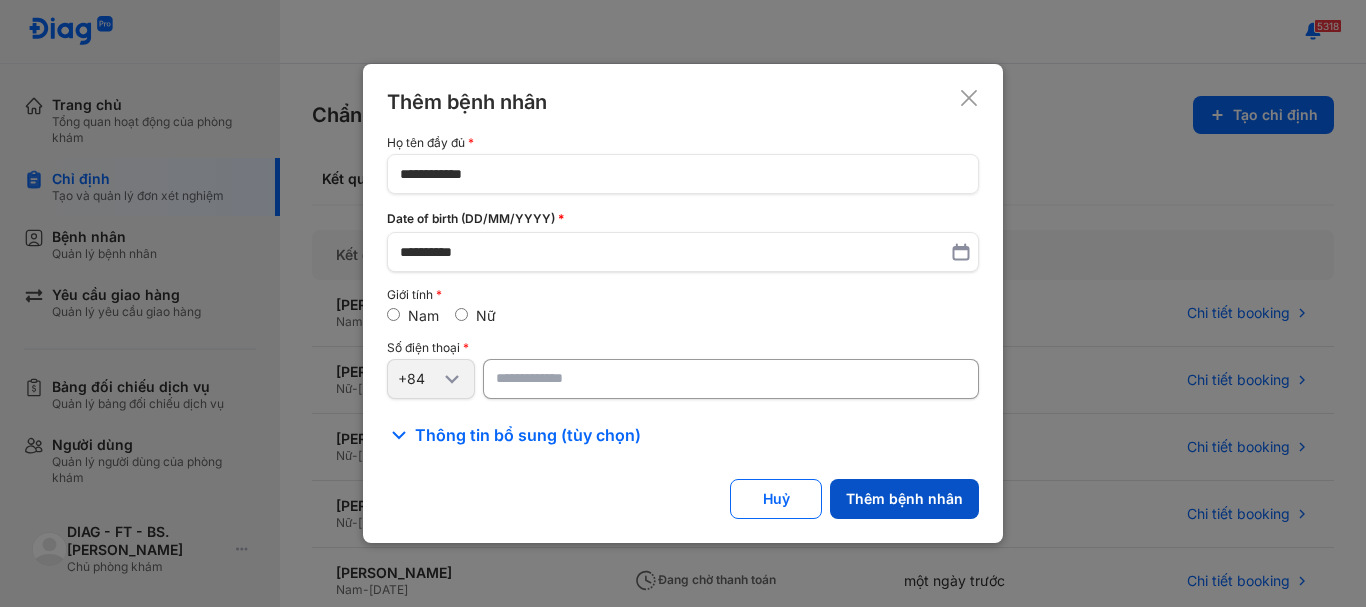 type on "**********" 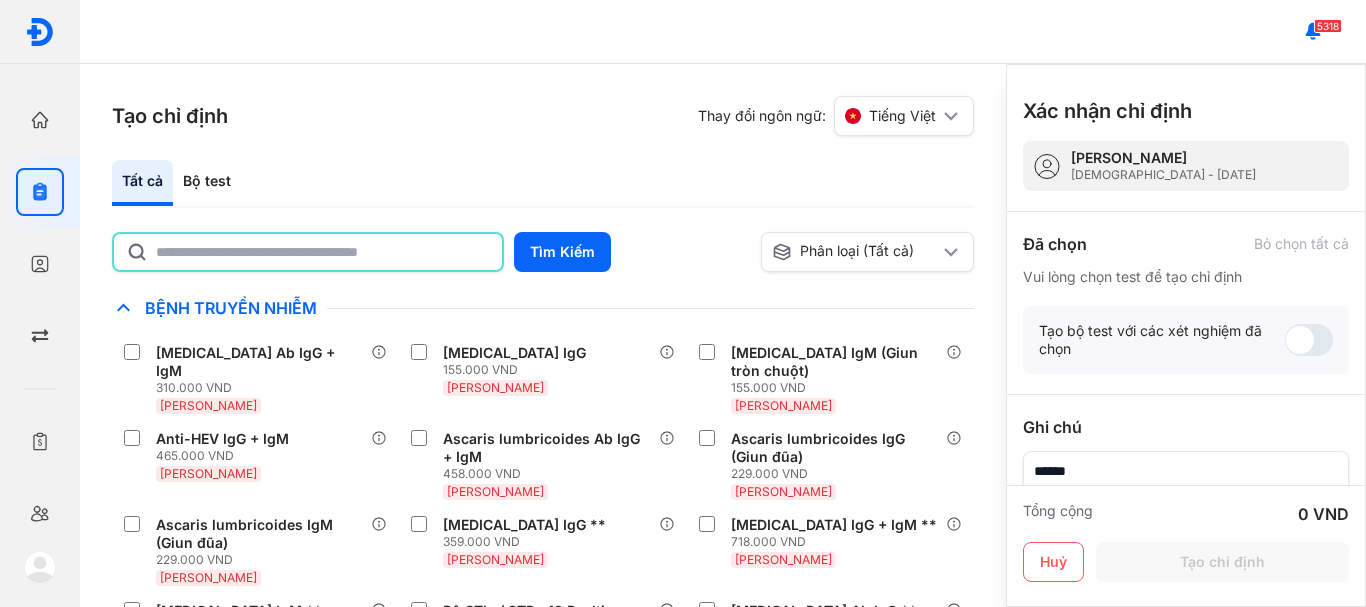 click 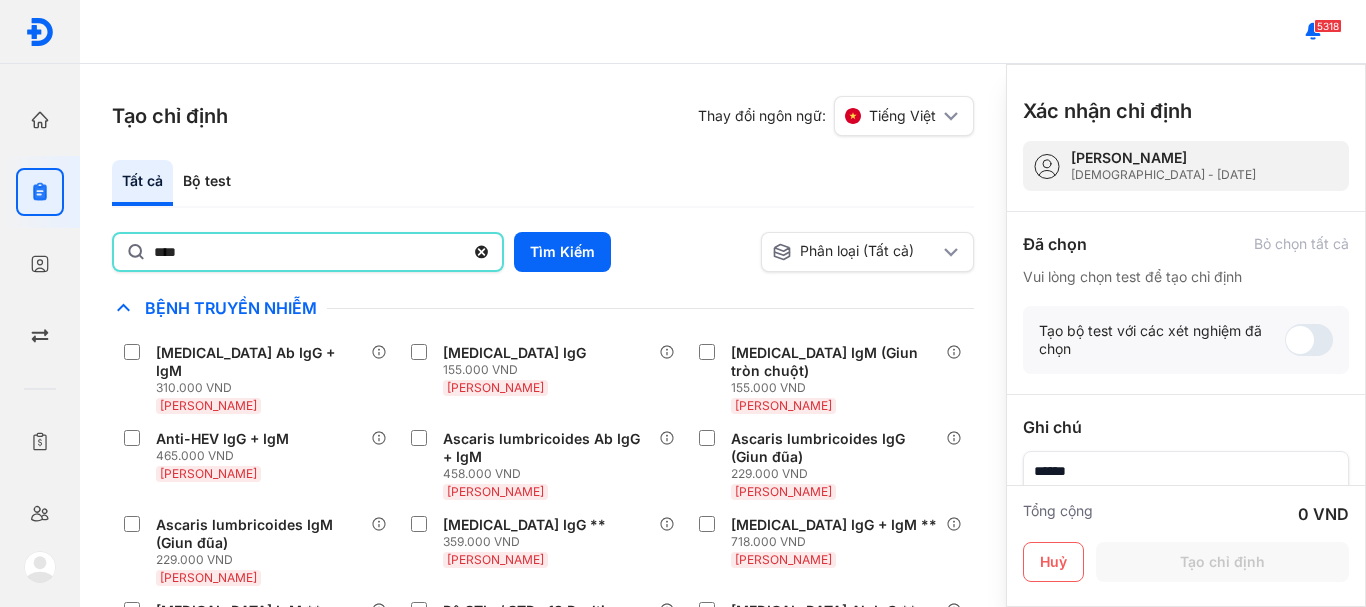 type on "****" 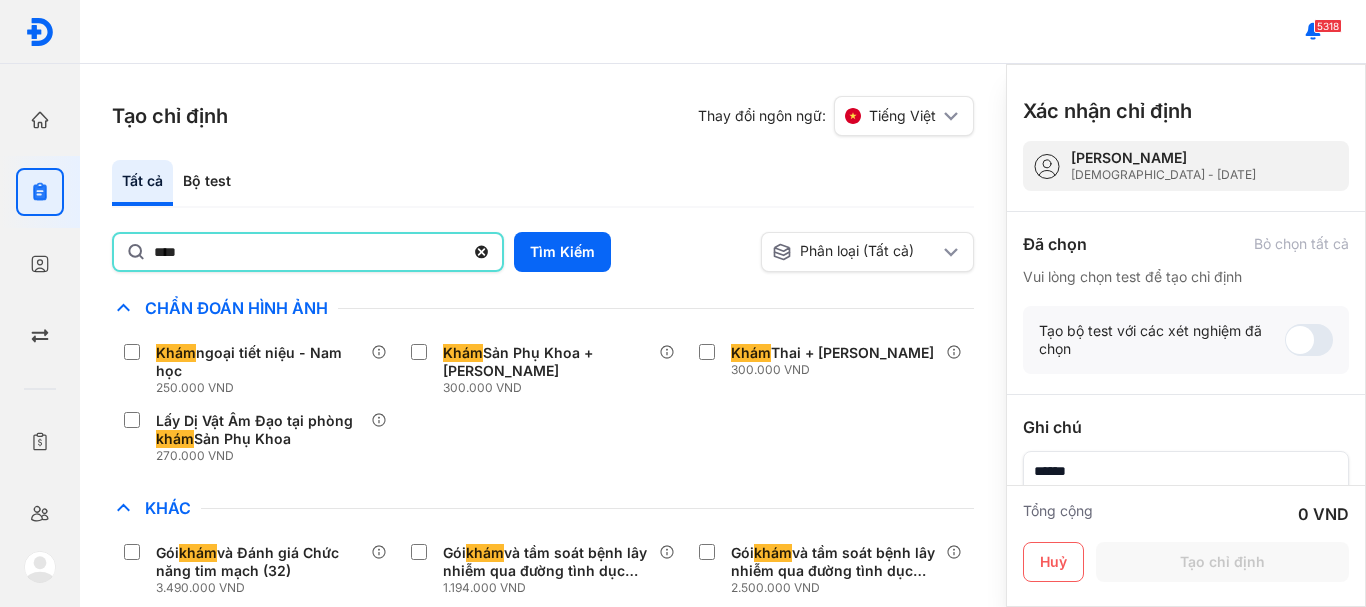 scroll, scrollTop: 400, scrollLeft: 0, axis: vertical 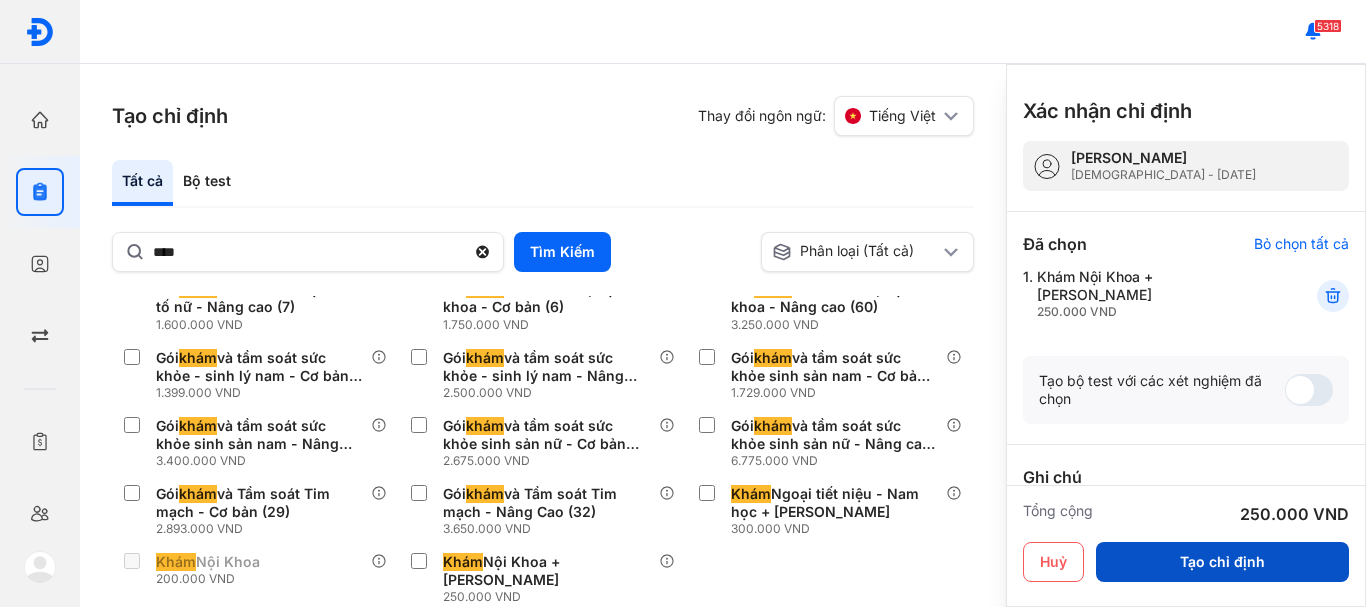 click on "Tạo chỉ định" at bounding box center (1222, 562) 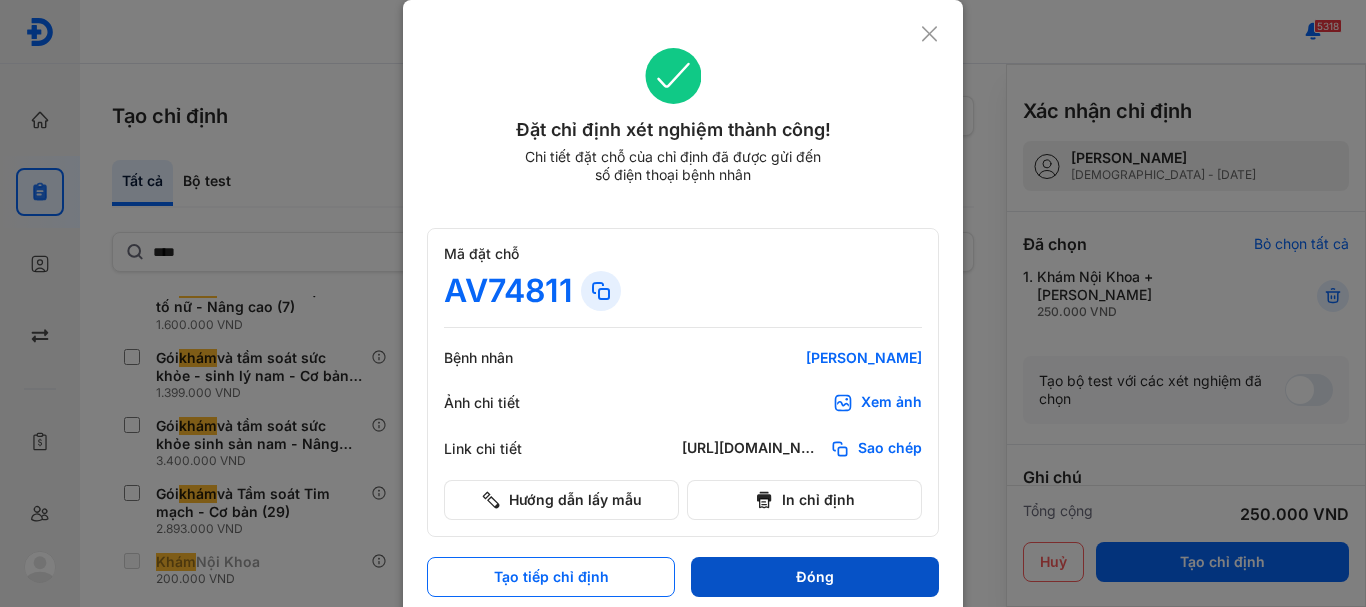 click on "Đóng" at bounding box center (815, 577) 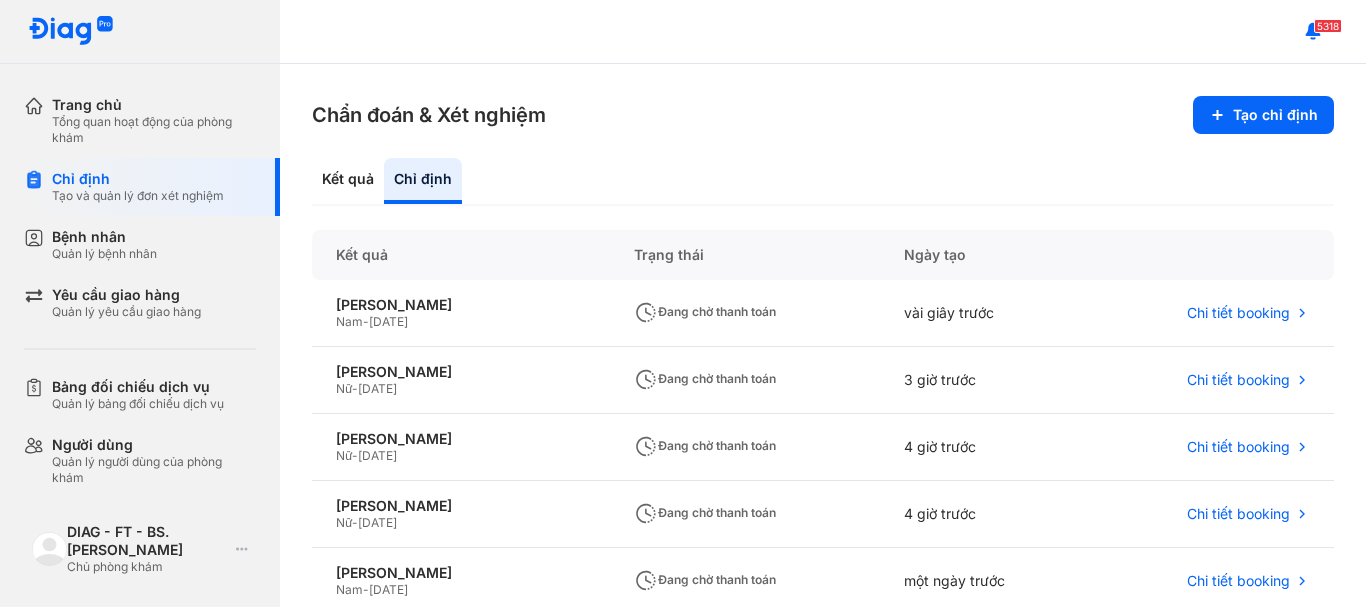 scroll, scrollTop: 487, scrollLeft: 0, axis: vertical 